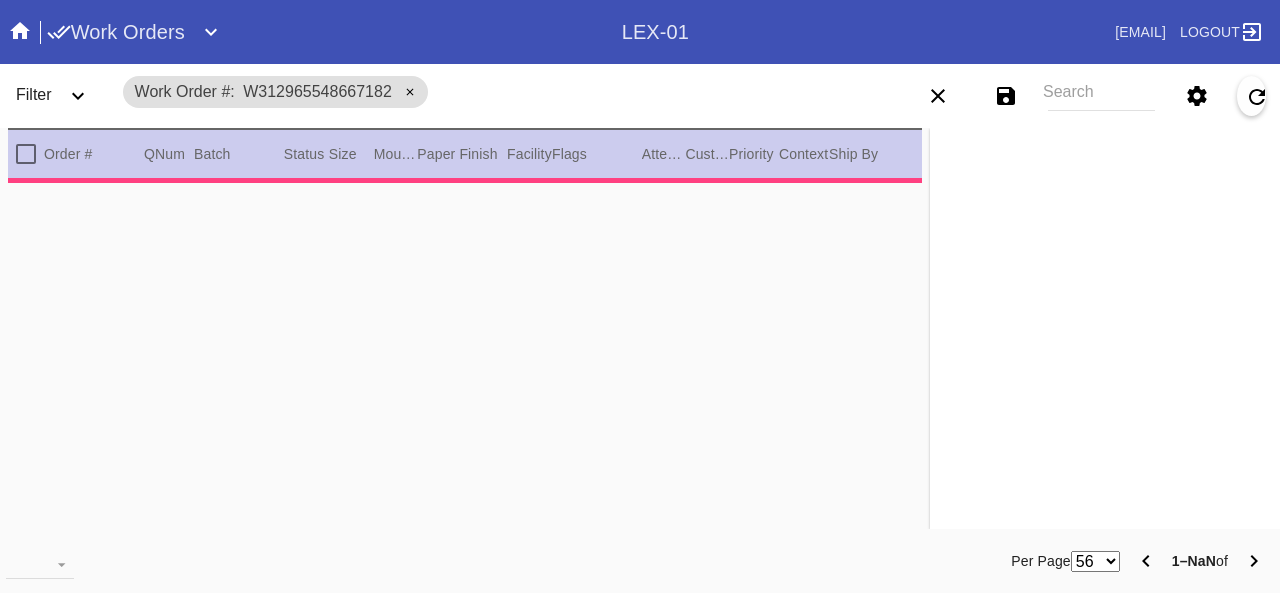 scroll, scrollTop: 0, scrollLeft: 0, axis: both 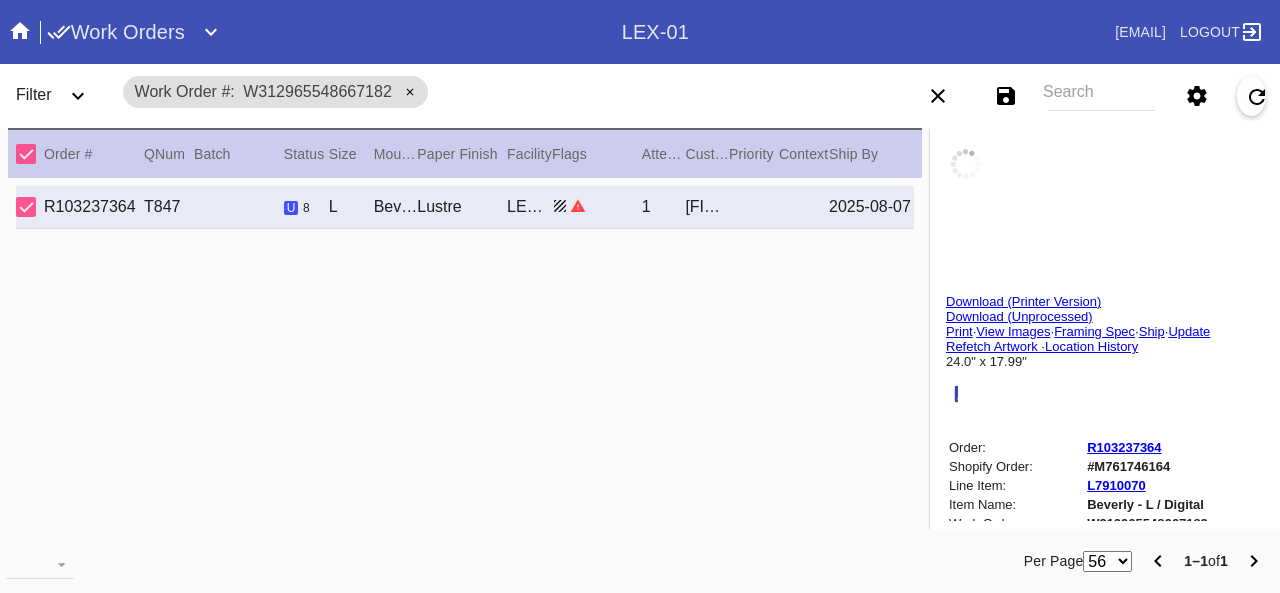 type on "3.0" 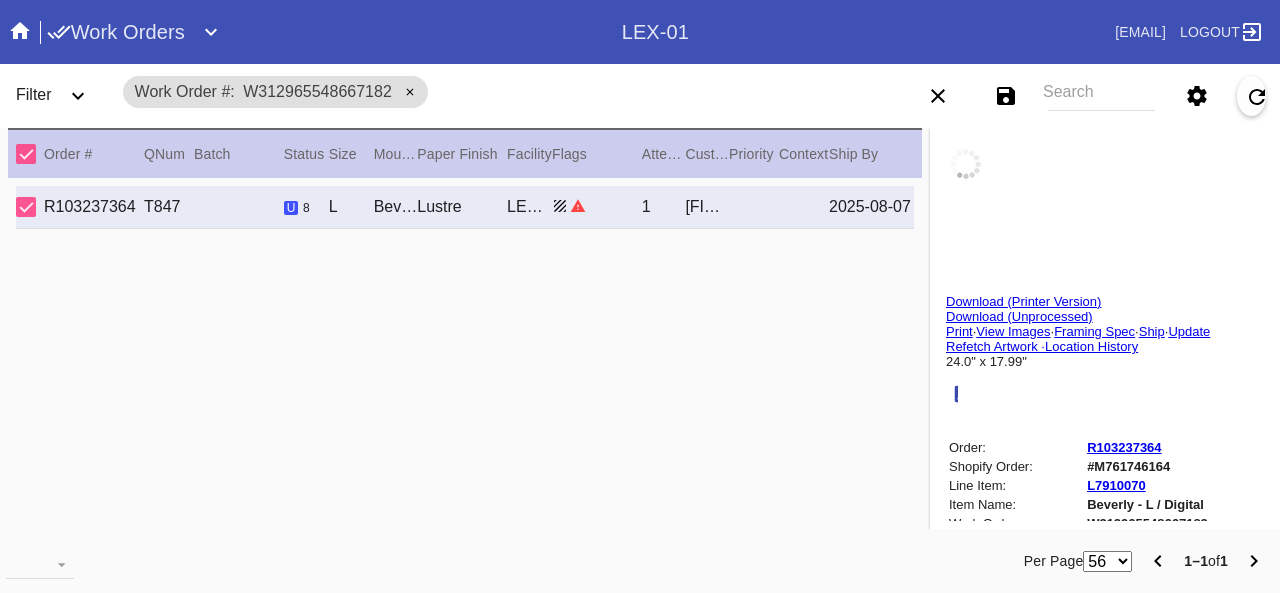 type on "3.0" 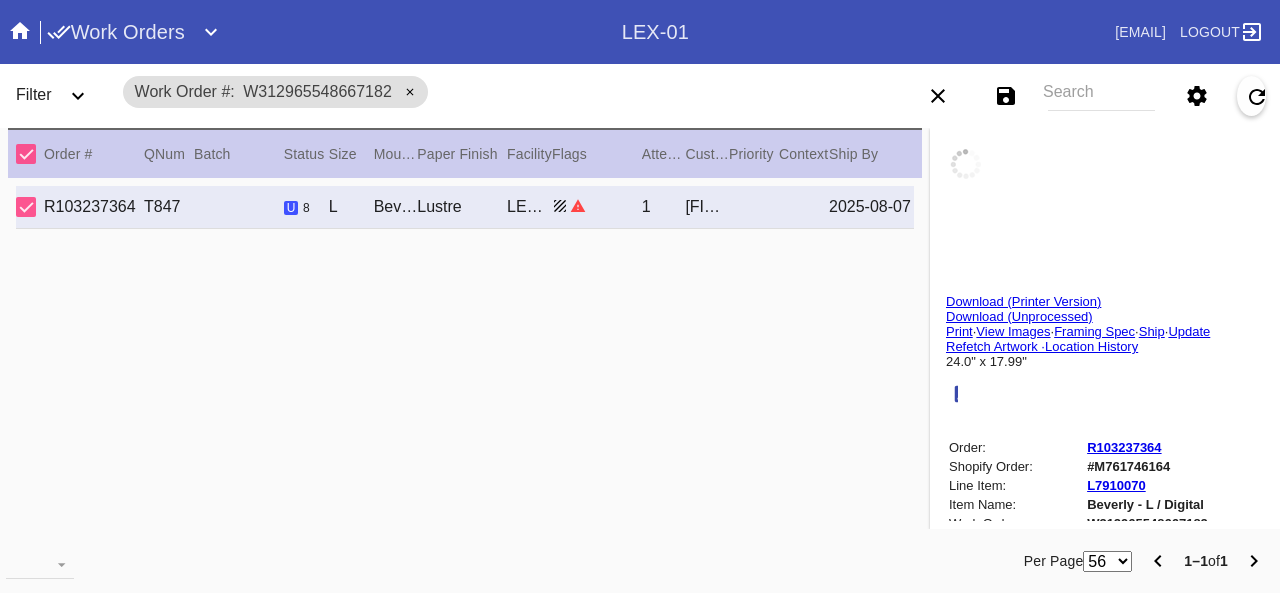 type on "3.0" 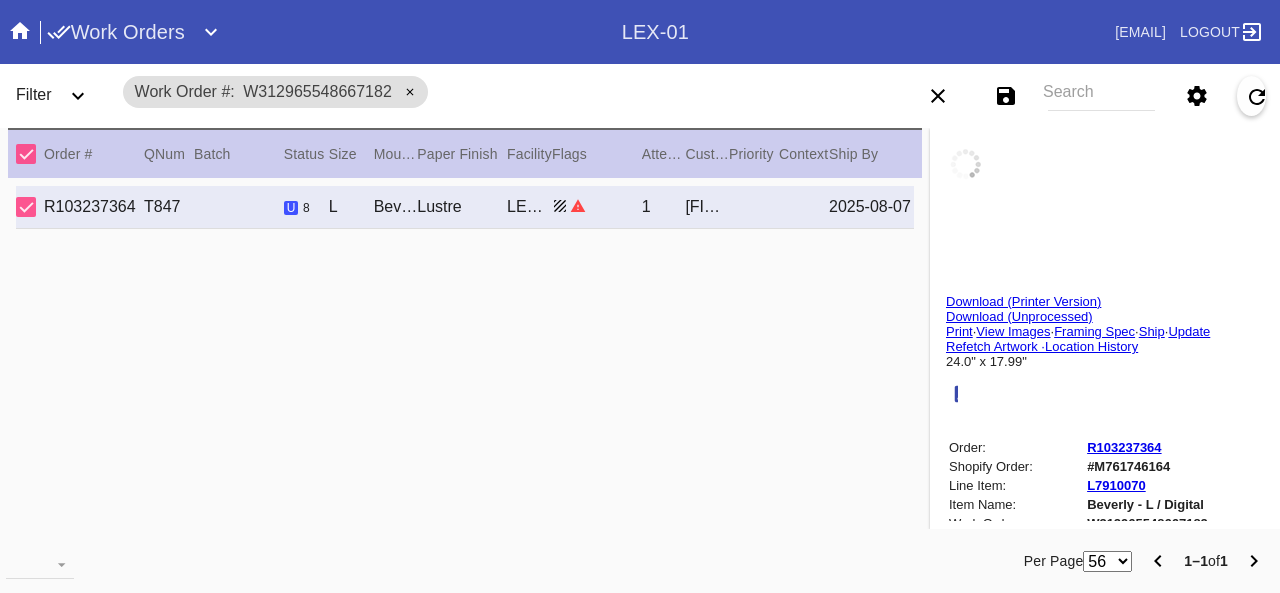 type on "3.0" 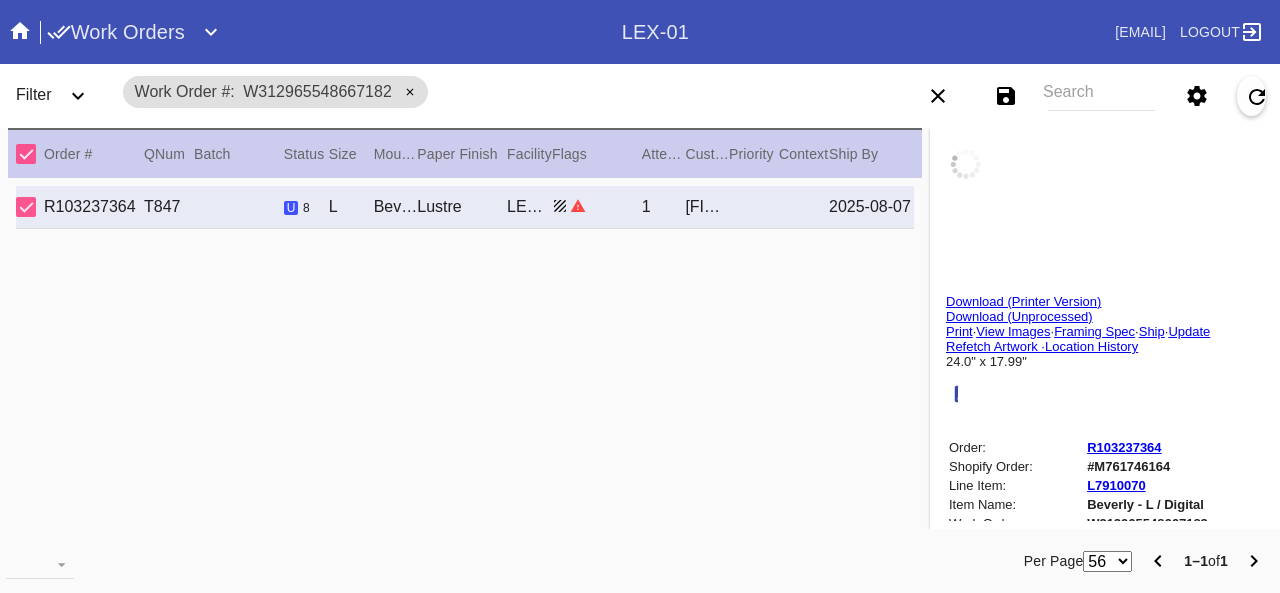type on "0.1875" 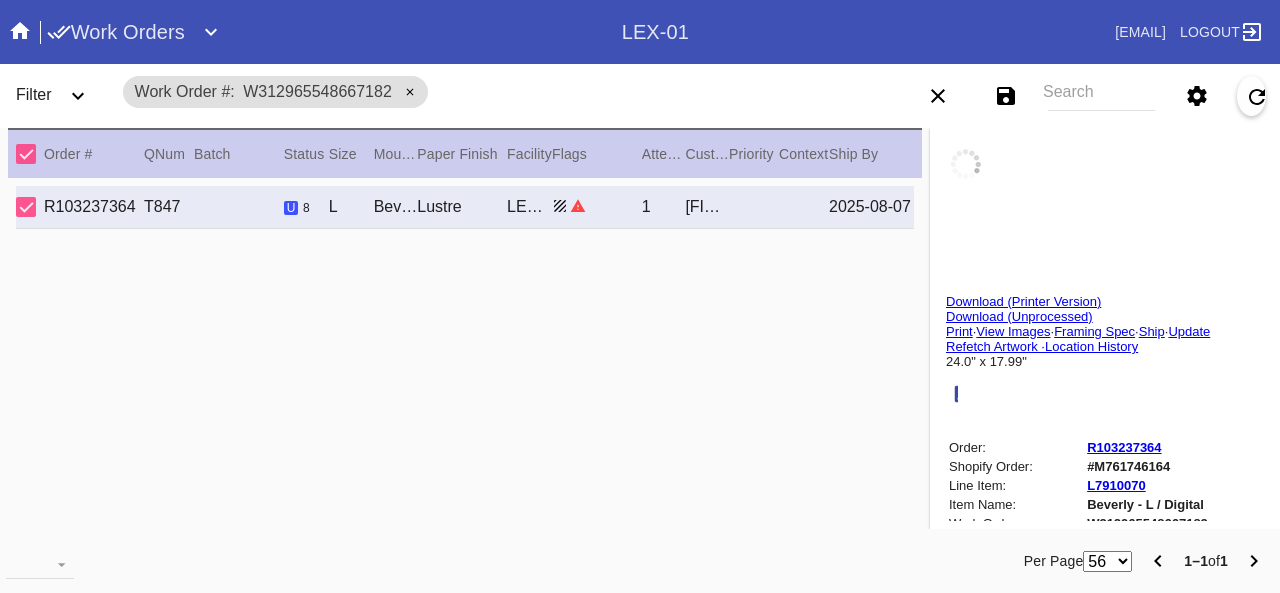 type on "23.75" 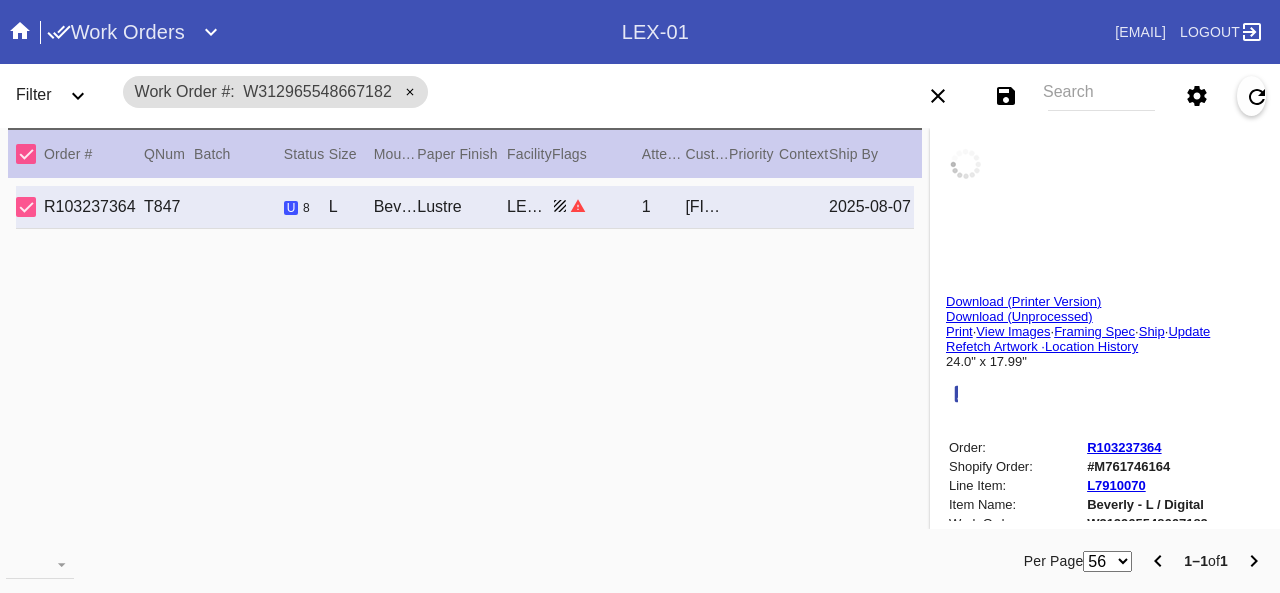 type on "17.625" 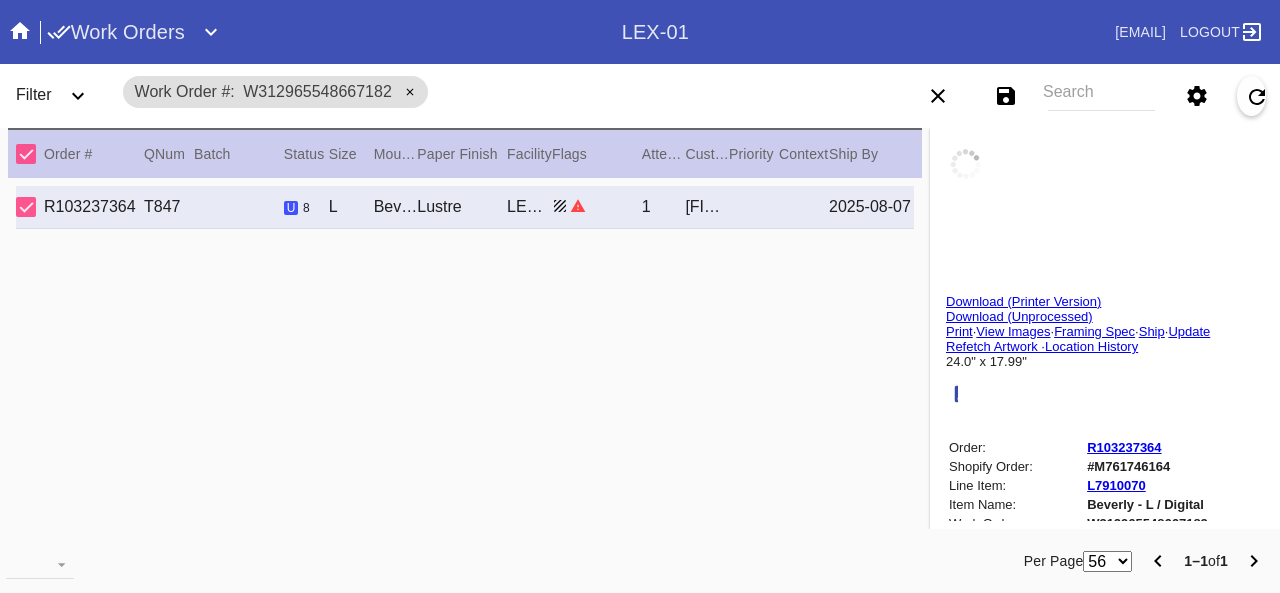 type on "8/3/2025" 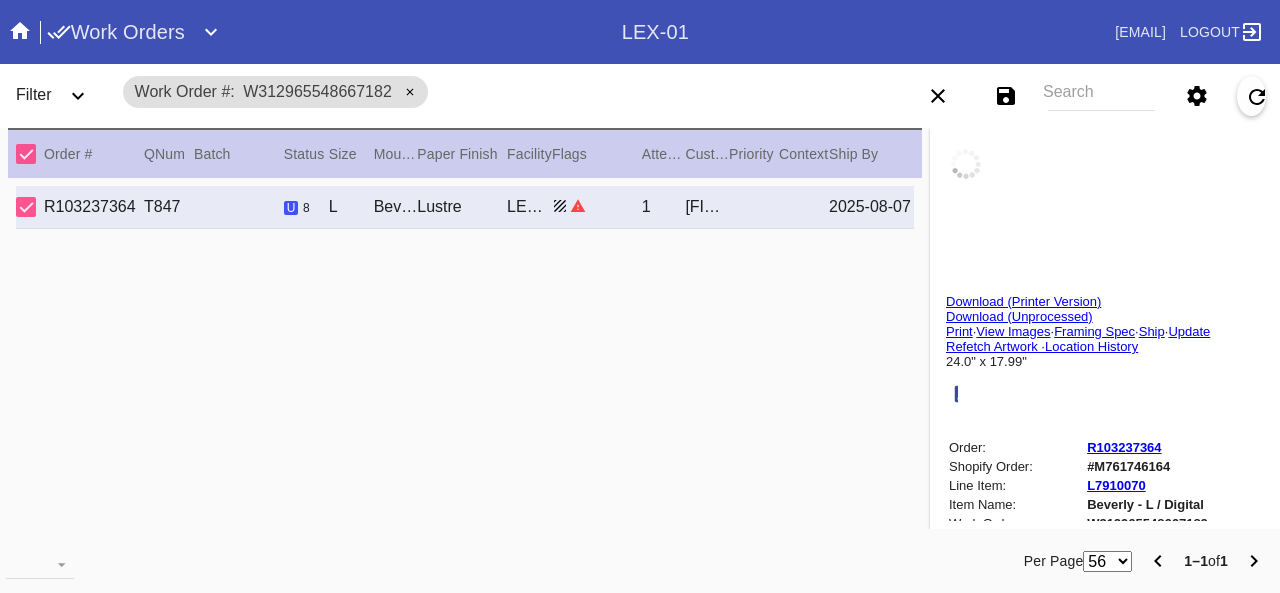 type on "8/5/2025" 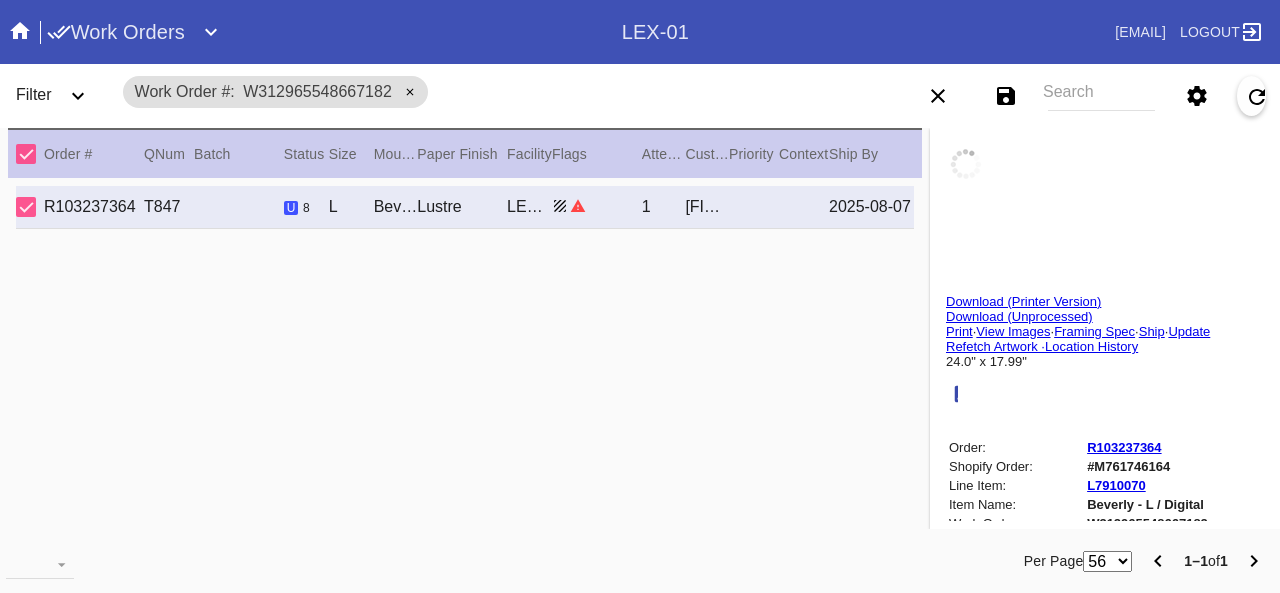type on "8/7/2025" 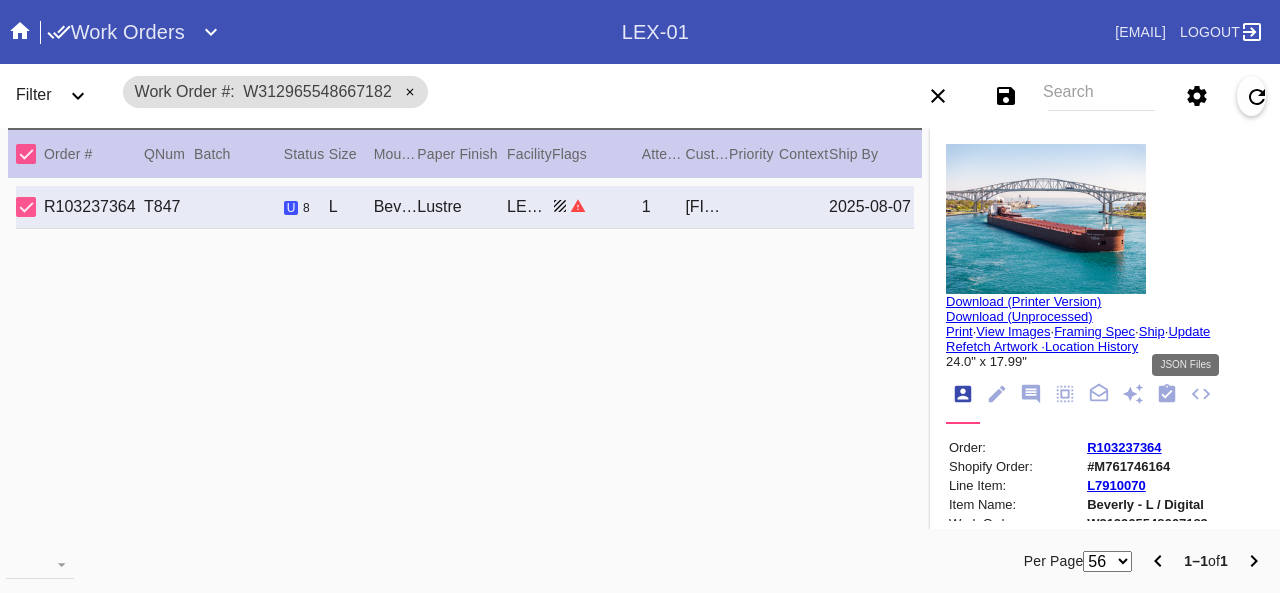 type on ""Queen of the Great Lakes"" 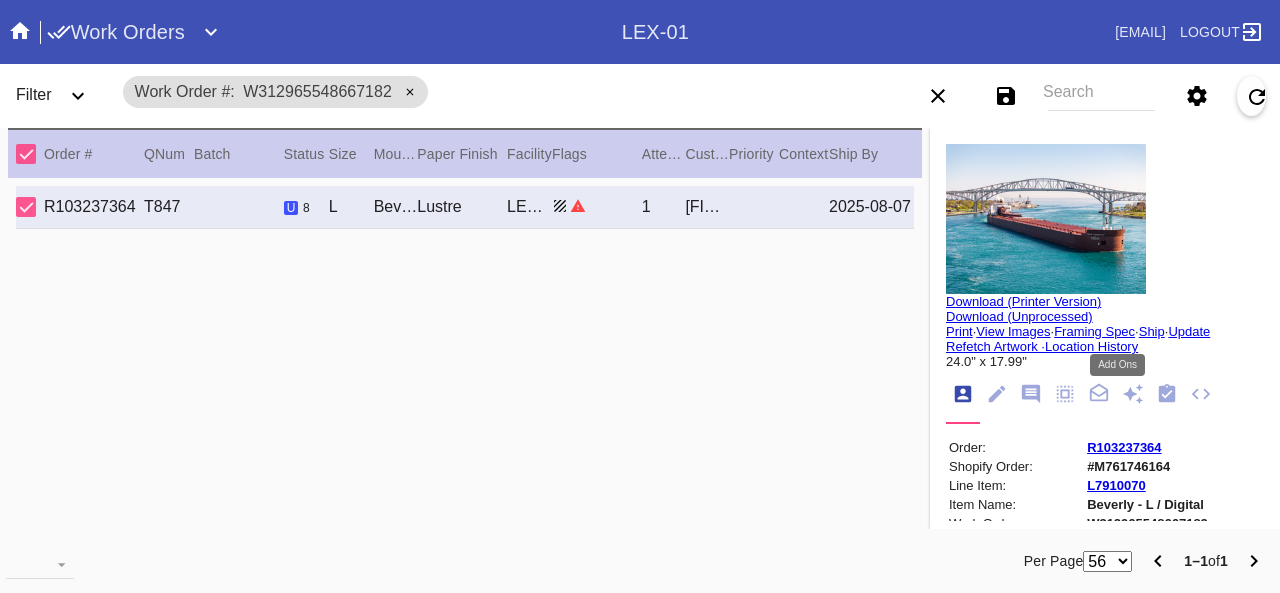 click 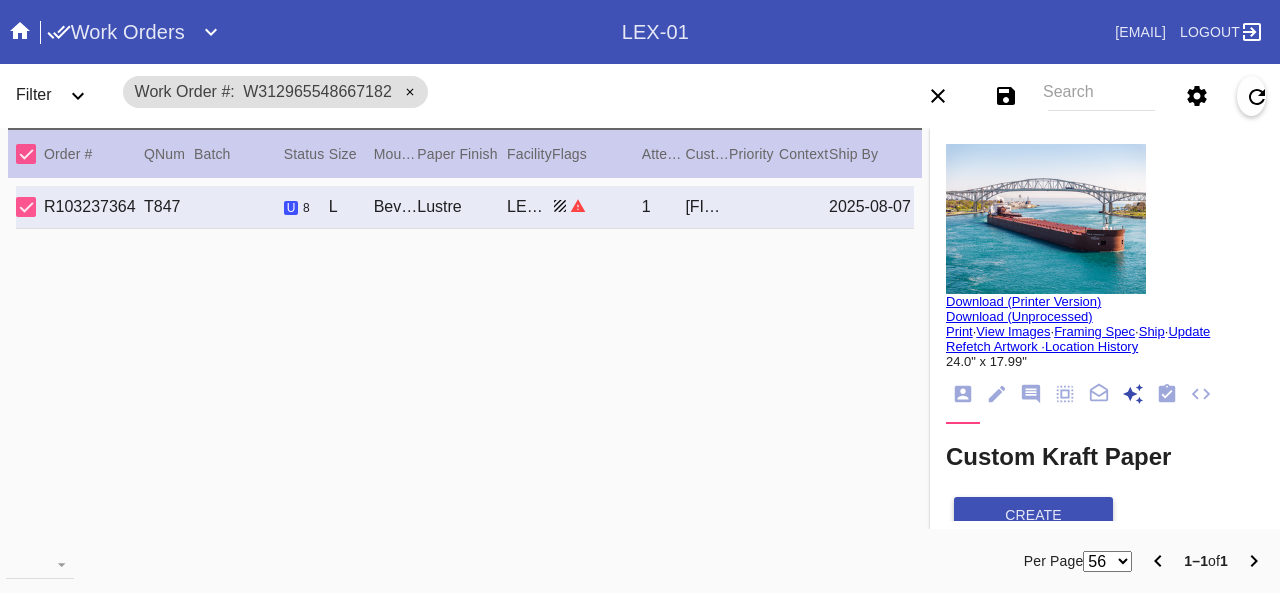 scroll, scrollTop: 269, scrollLeft: 0, axis: vertical 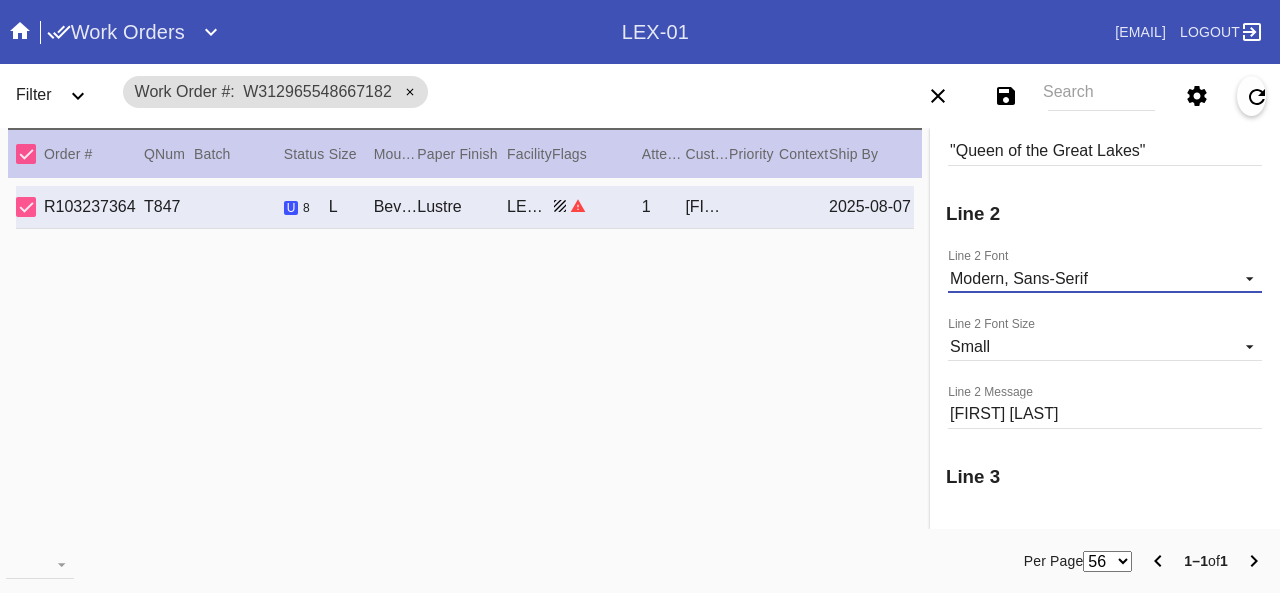 click at bounding box center (1244, 276) 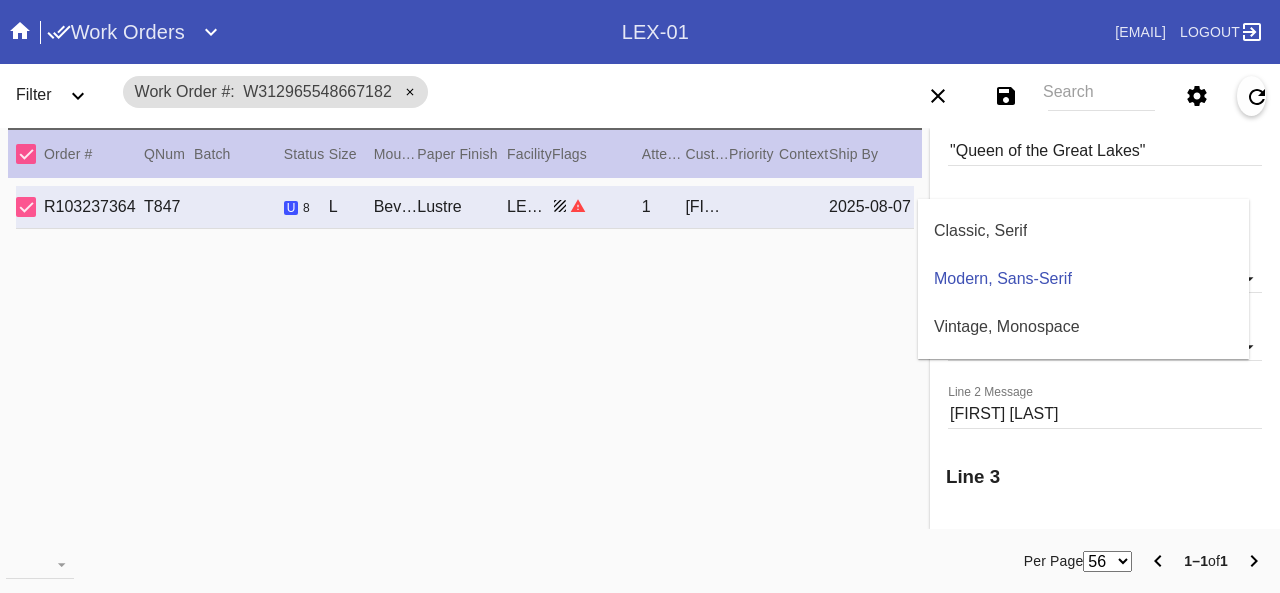 click at bounding box center (640, 296) 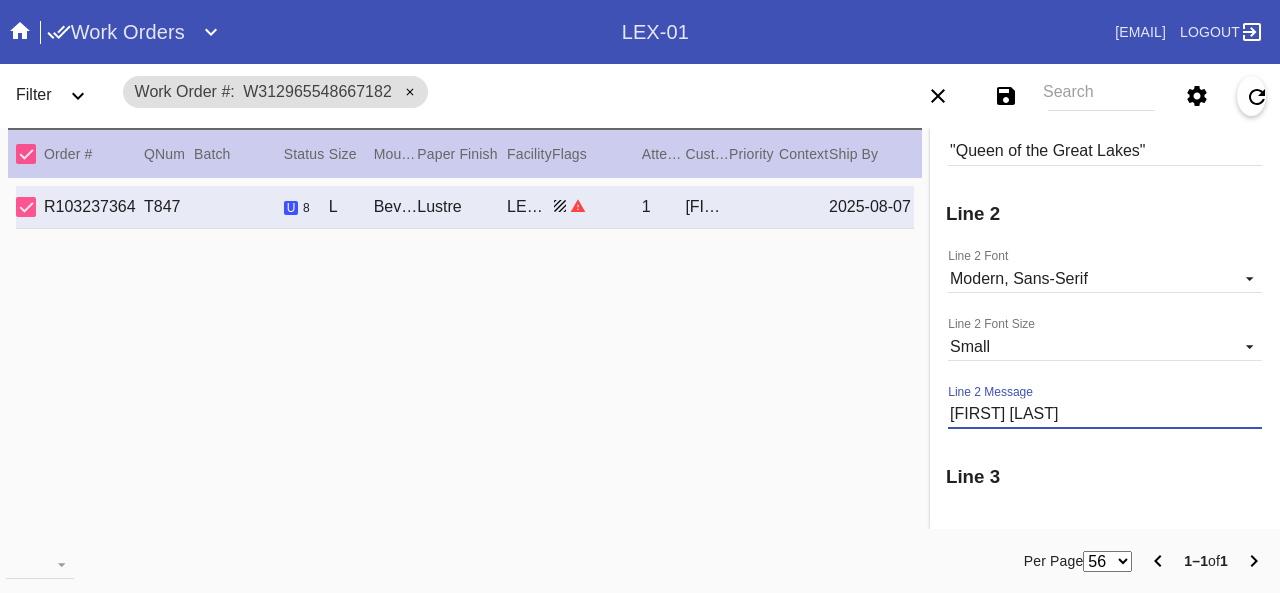 drag, startPoint x: 1067, startPoint y: 415, endPoint x: 900, endPoint y: 399, distance: 167.76471 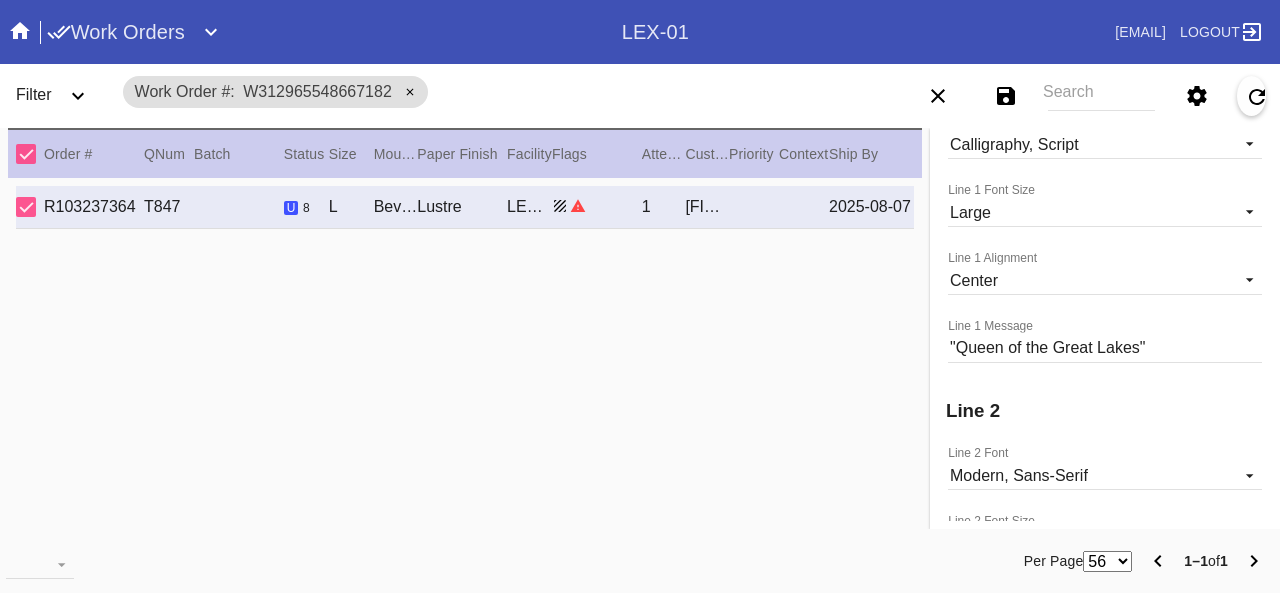 scroll, scrollTop: 1100, scrollLeft: 0, axis: vertical 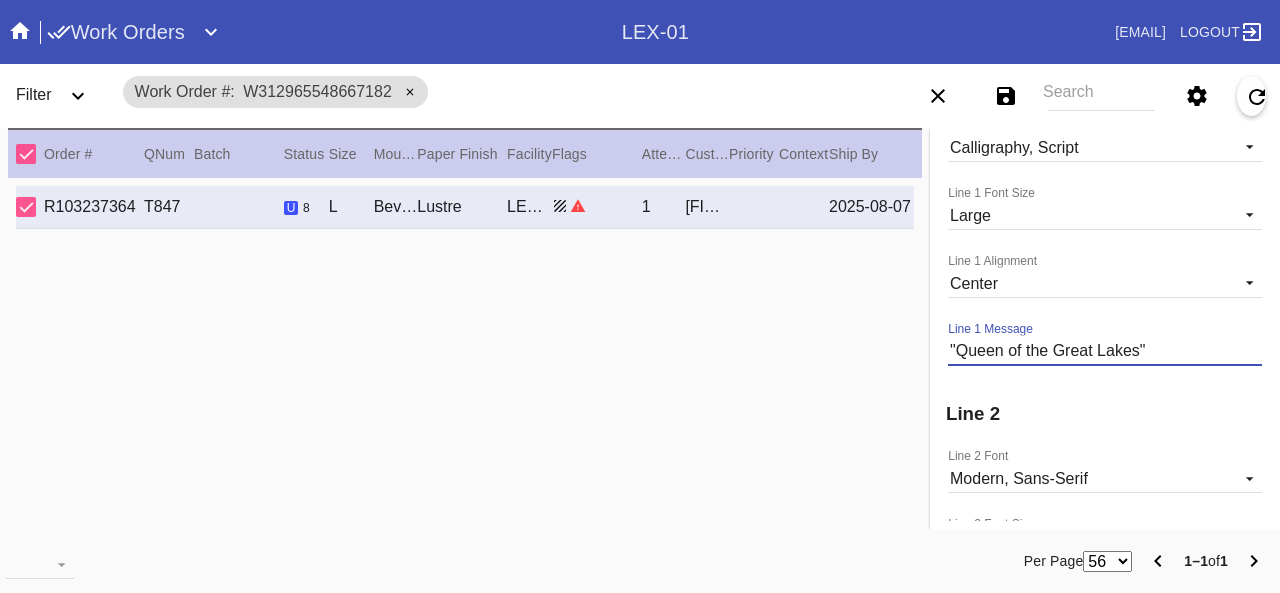 drag, startPoint x: 1144, startPoint y: 347, endPoint x: 927, endPoint y: 327, distance: 217.91971 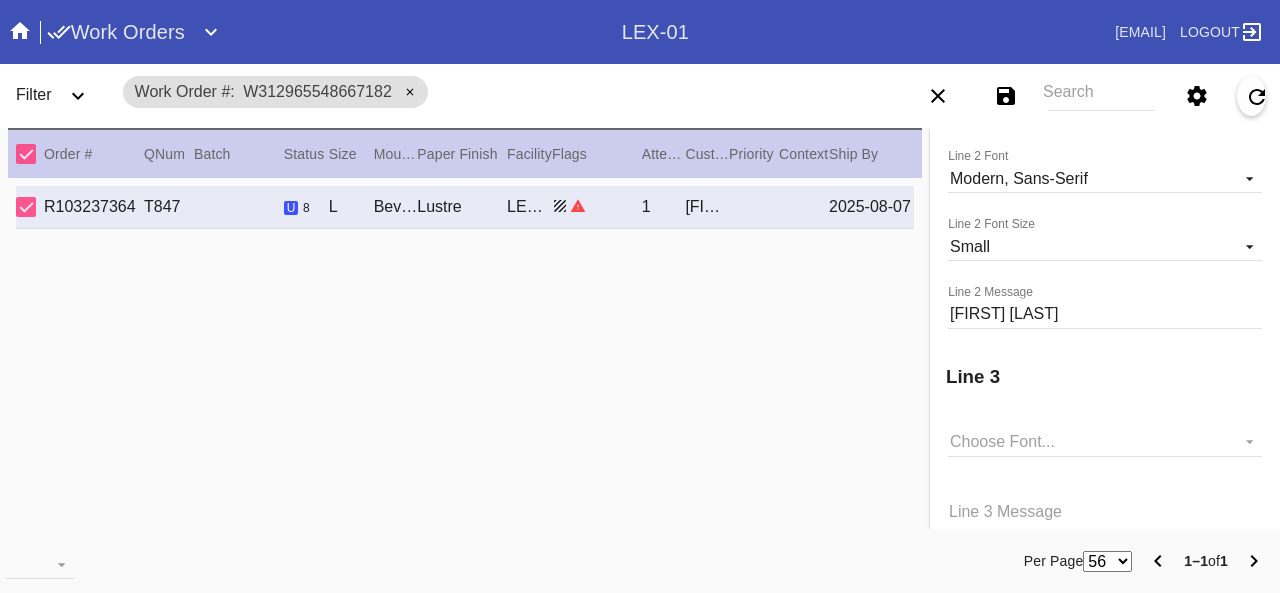 type 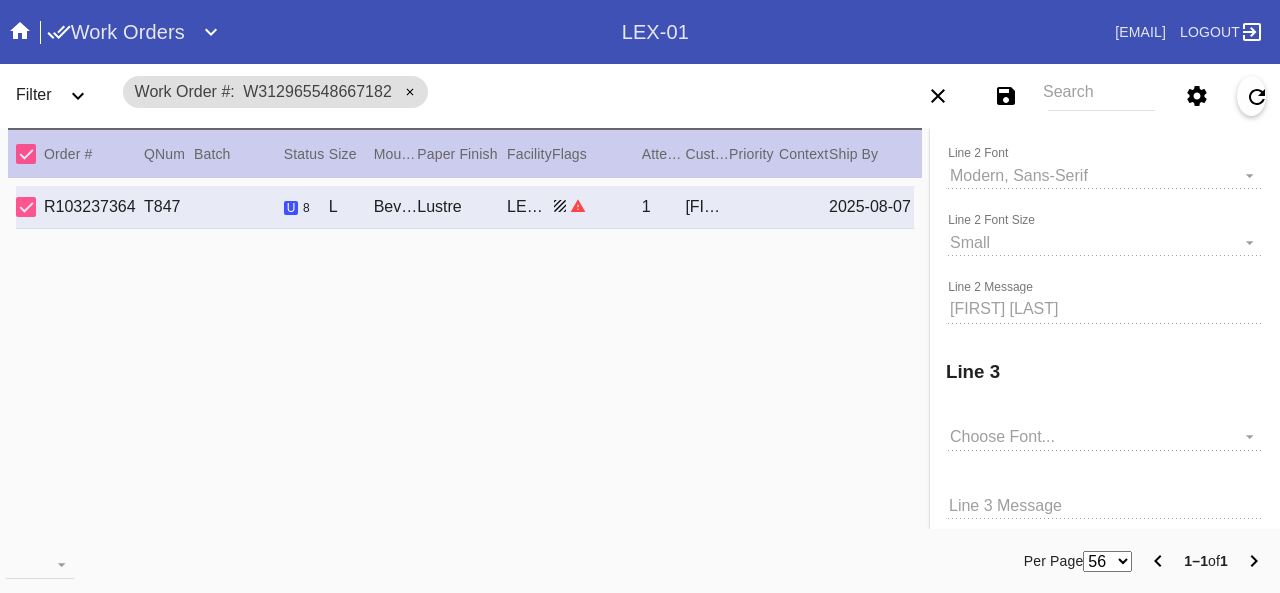 scroll, scrollTop: 1396, scrollLeft: 0, axis: vertical 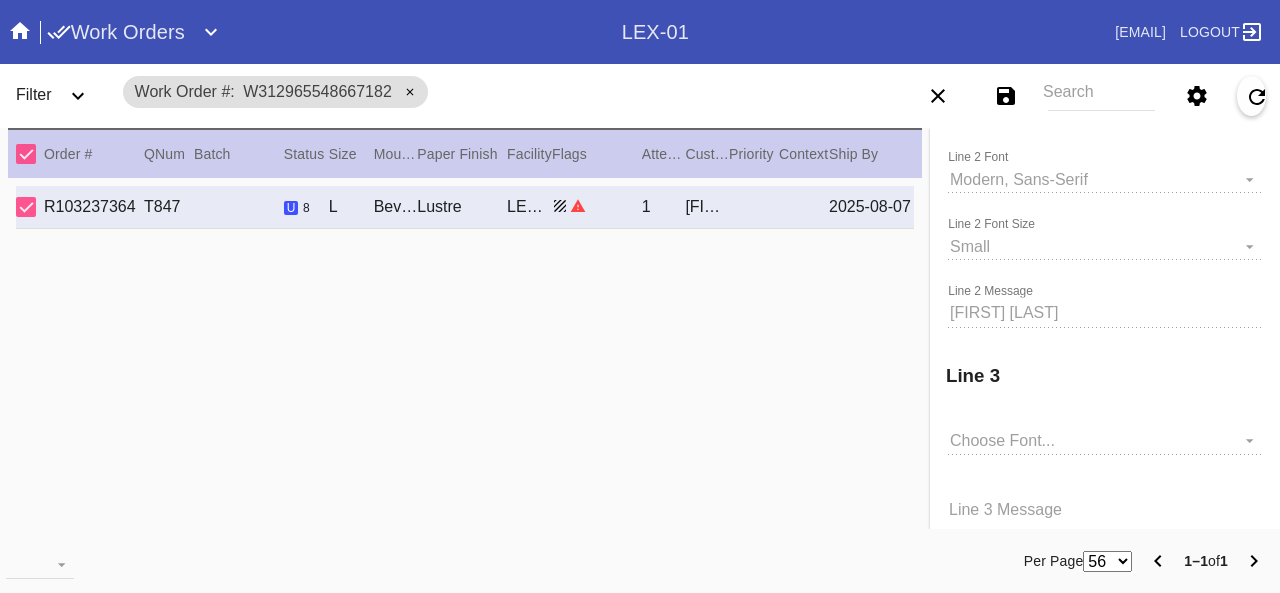 drag, startPoint x: 1005, startPoint y: 317, endPoint x: 1008, endPoint y: 331, distance: 14.3178215 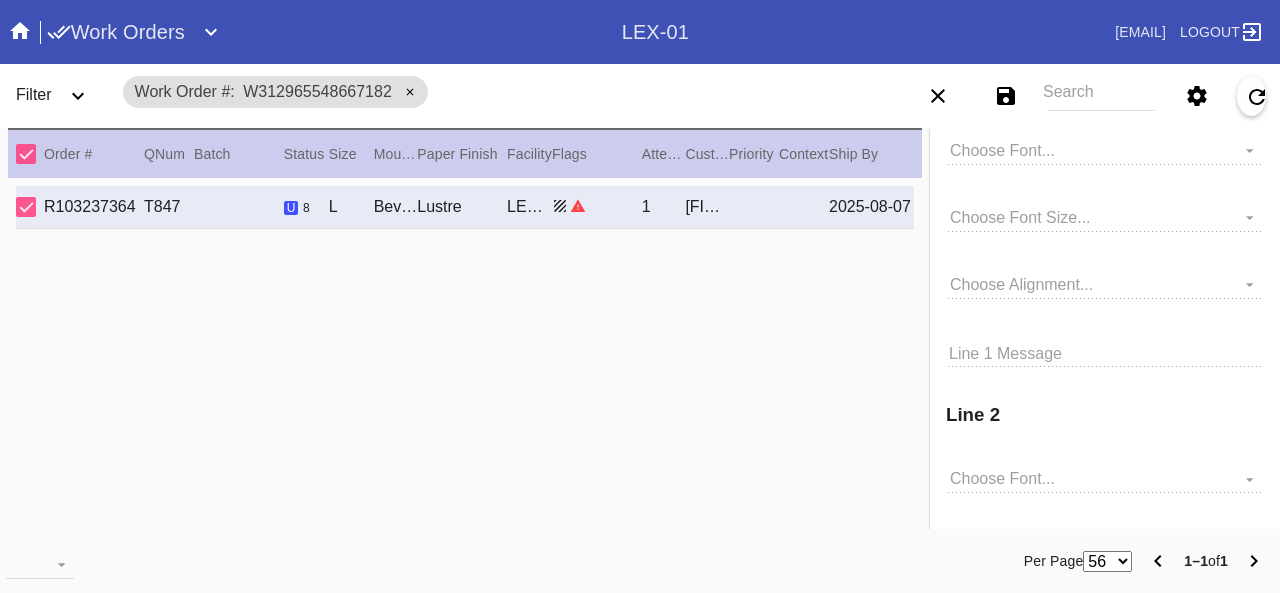 scroll, scrollTop: 1196, scrollLeft: 0, axis: vertical 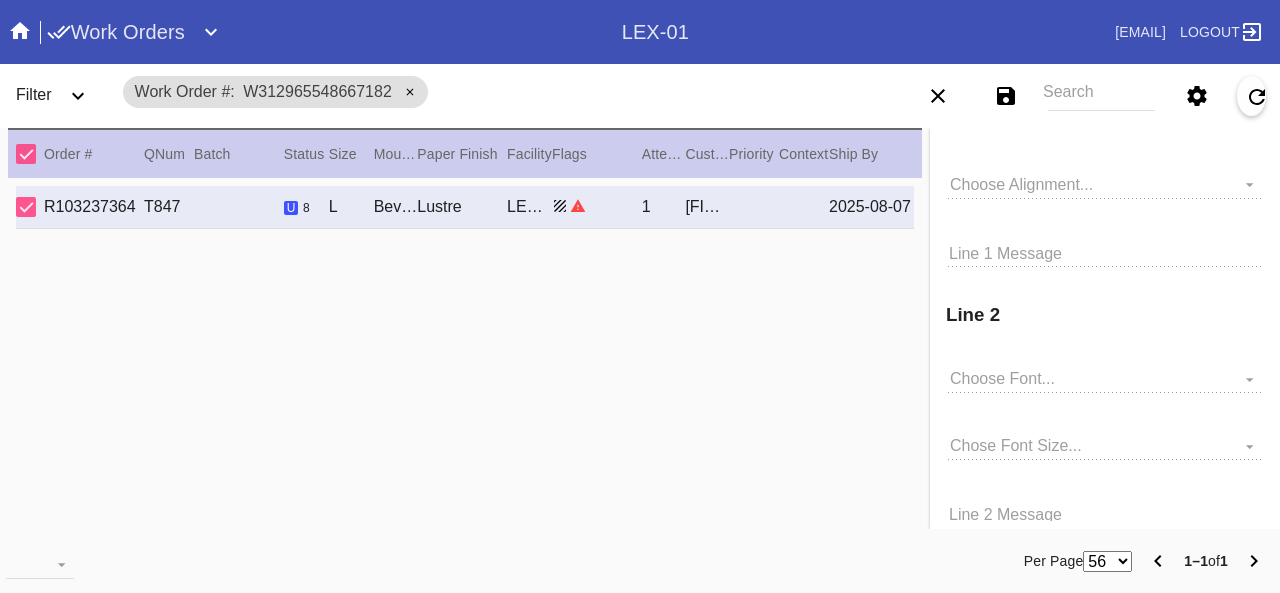 click on "Choose Font..." at bounding box center (1105, 378) 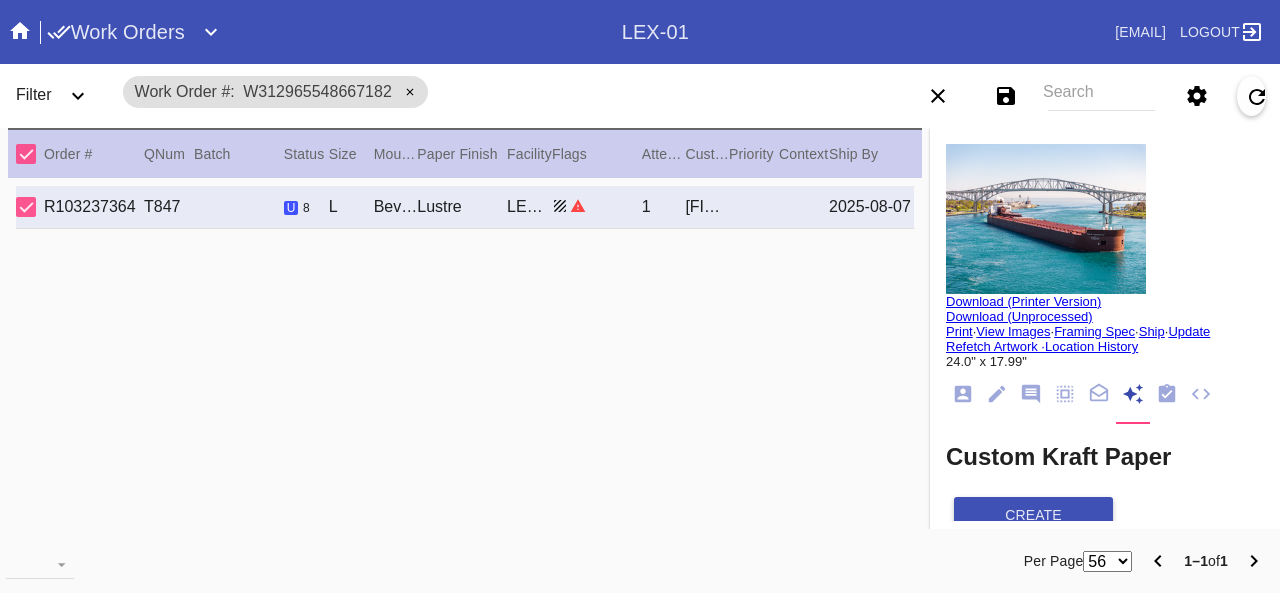 scroll, scrollTop: 0, scrollLeft: 0, axis: both 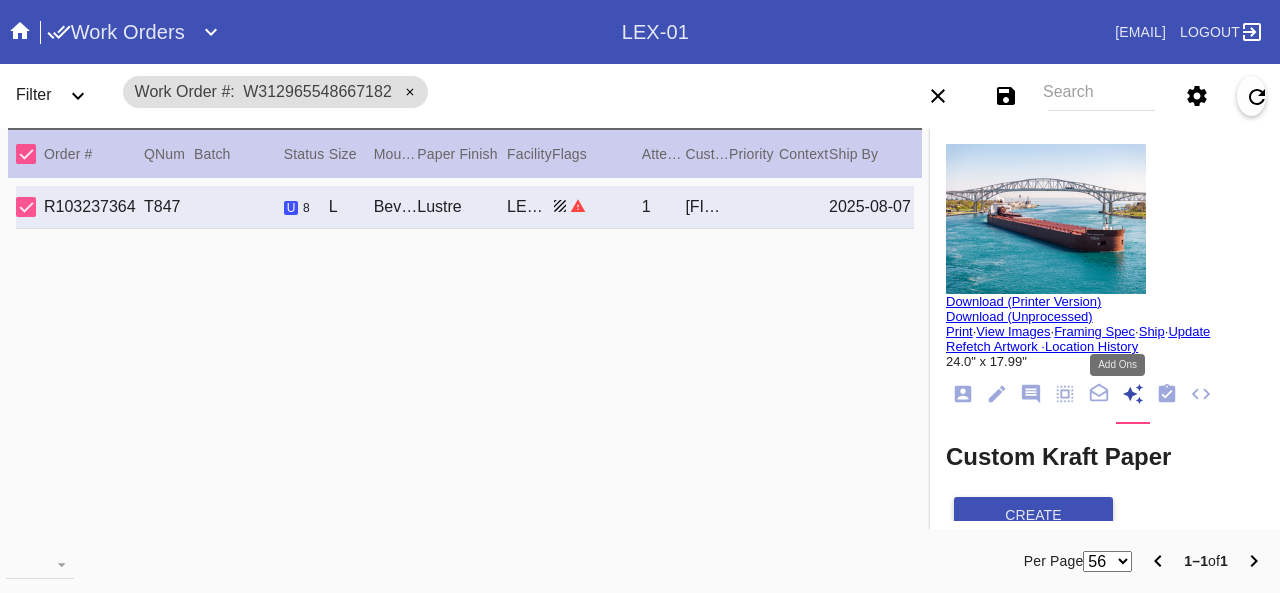 click 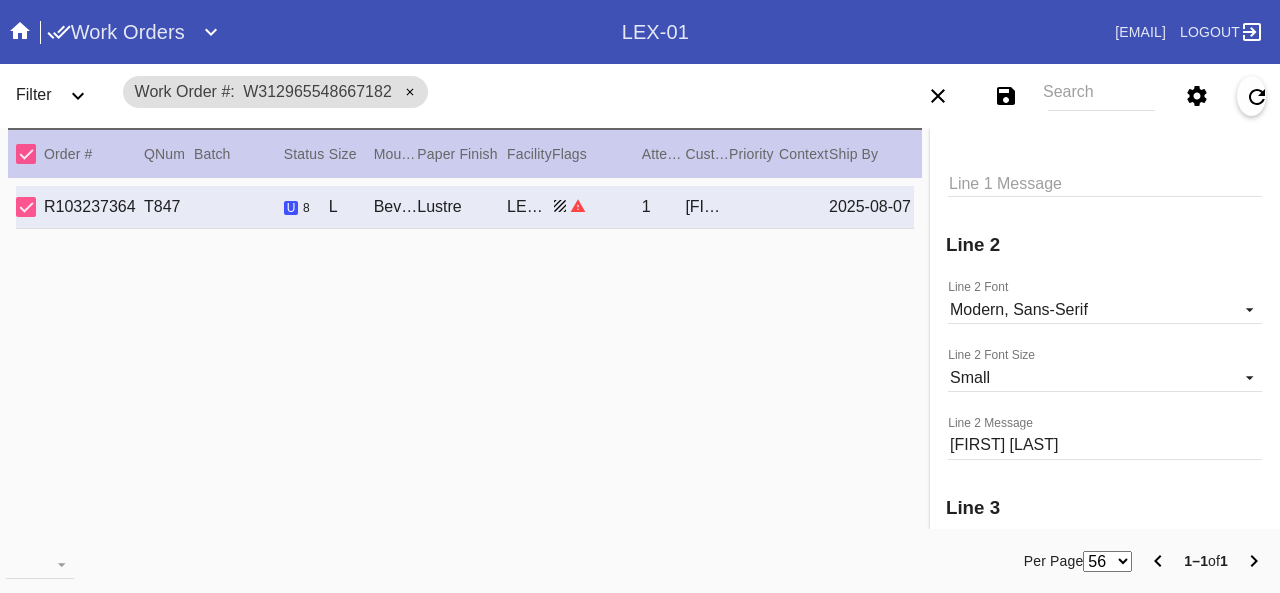 scroll, scrollTop: 1300, scrollLeft: 0, axis: vertical 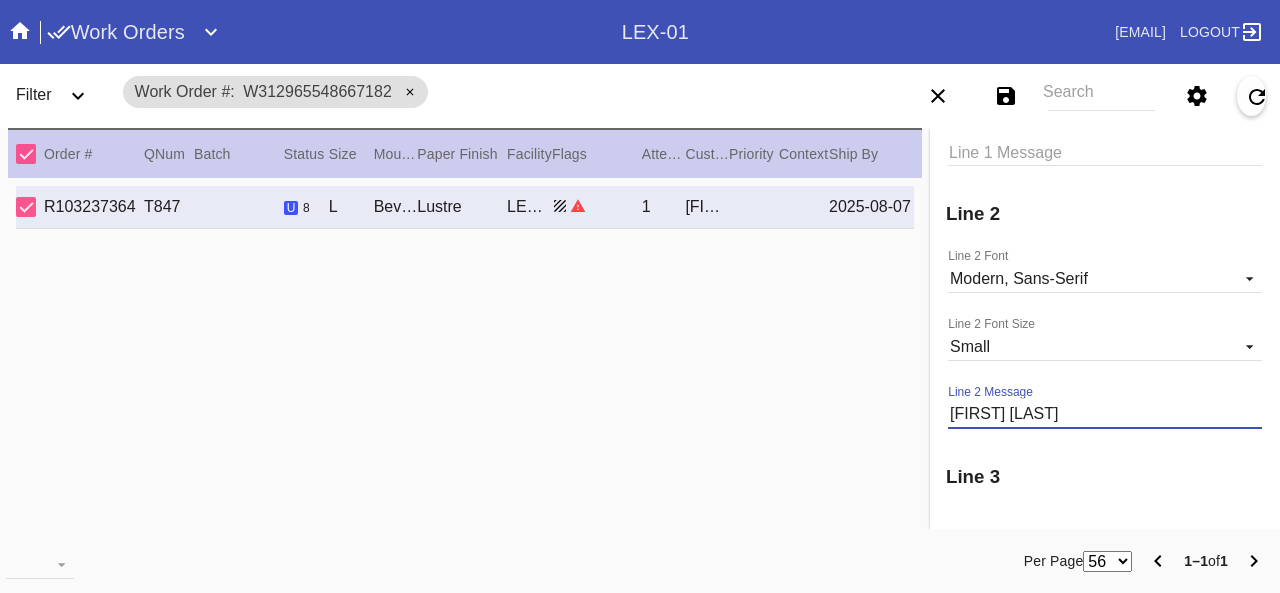 drag, startPoint x: 1060, startPoint y: 419, endPoint x: 931, endPoint y: 409, distance: 129.38702 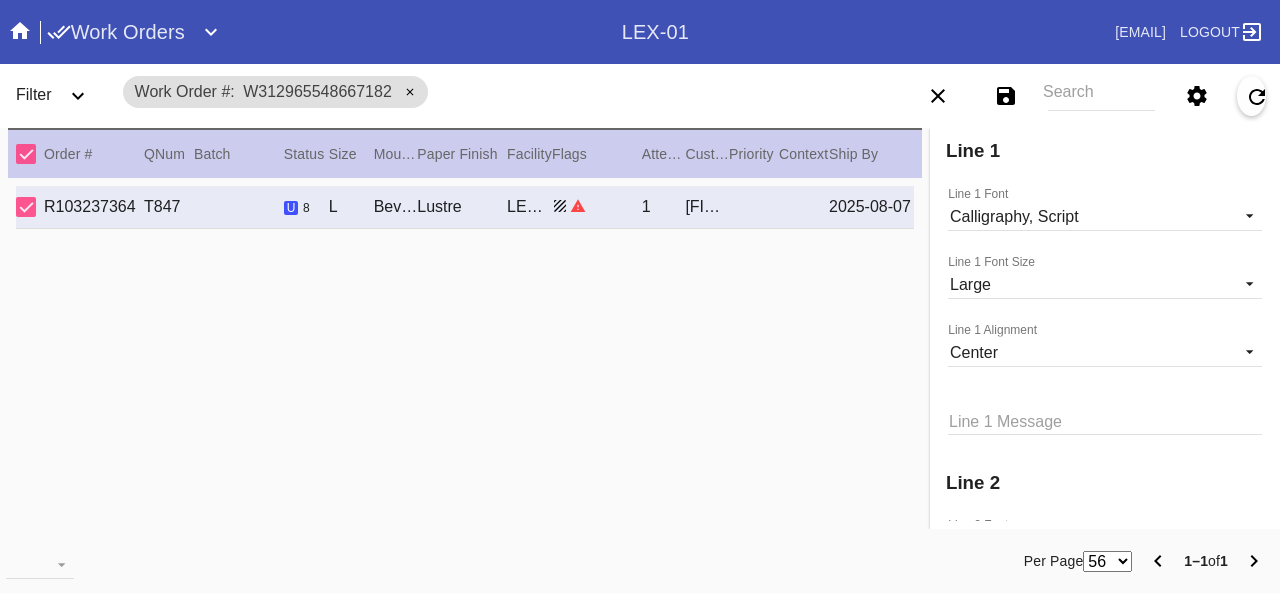 scroll, scrollTop: 1000, scrollLeft: 0, axis: vertical 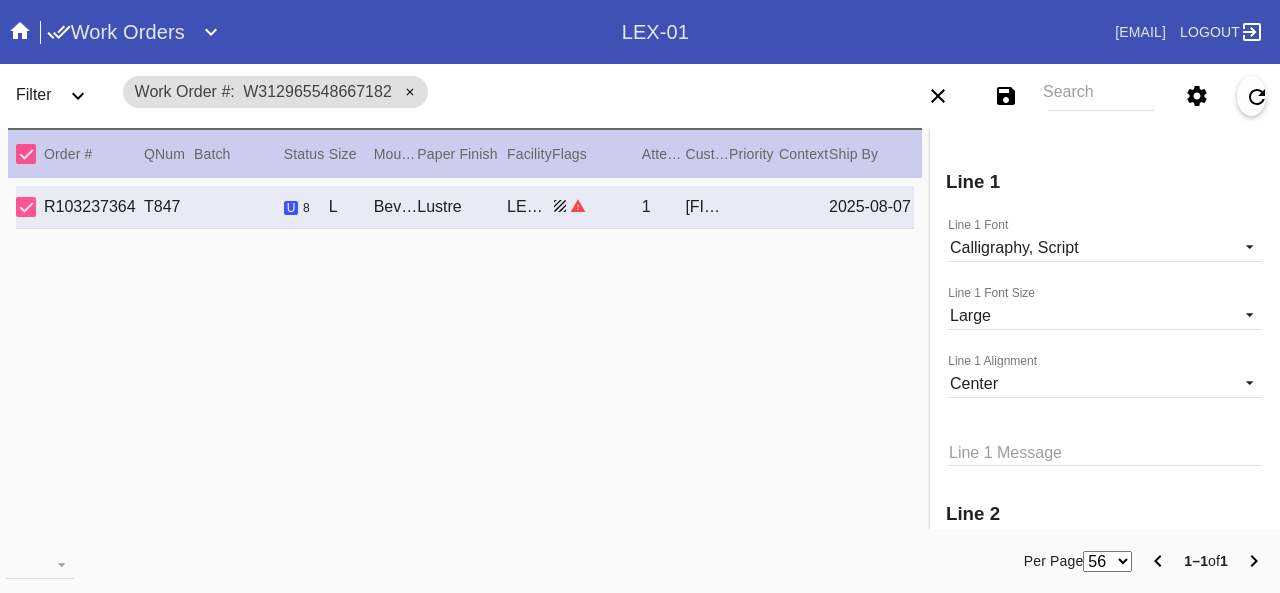 type on ""Queen of the Great Lakes"" 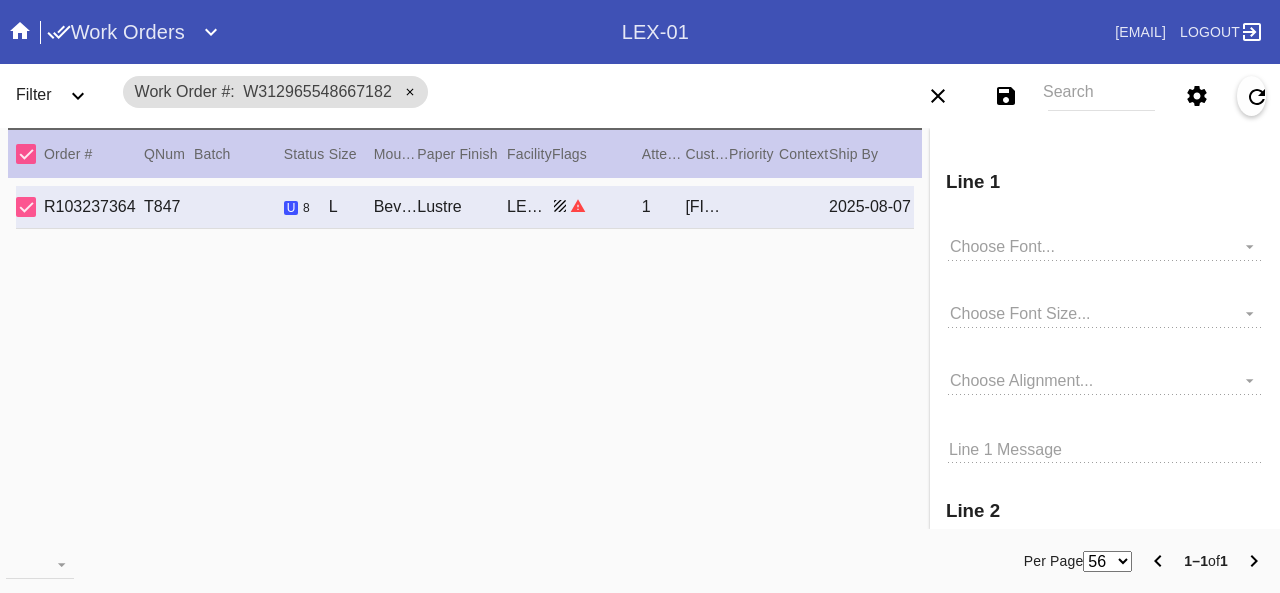 type on ""Queen of the Great Lakes"" 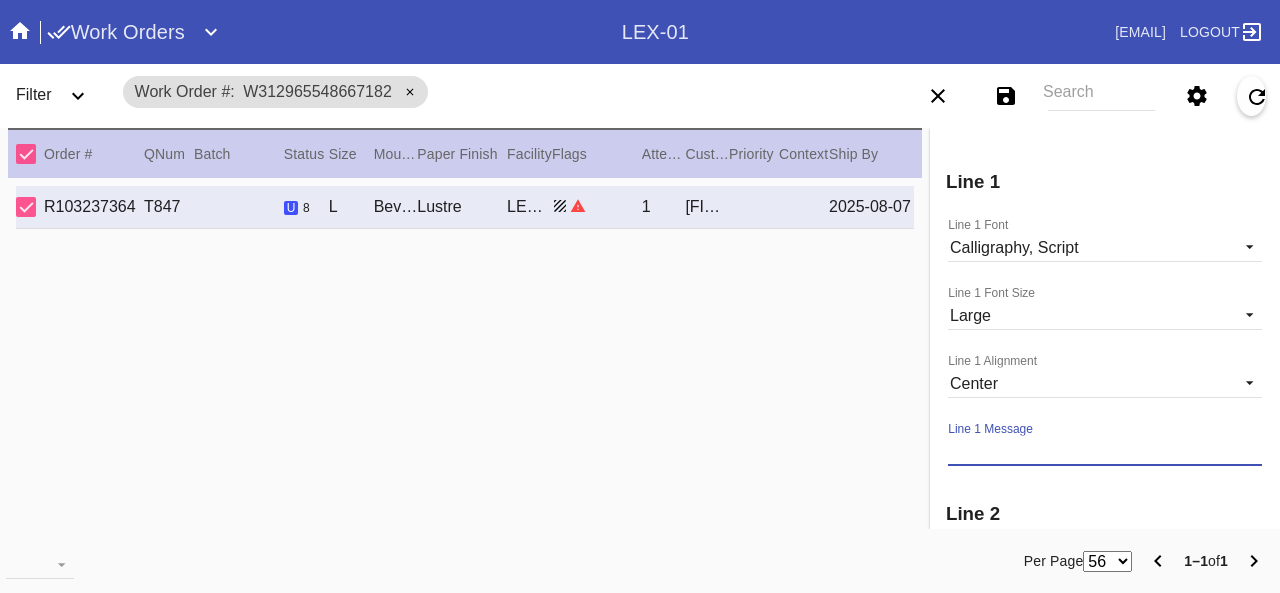 paste on "[FIRST] [LAST]" 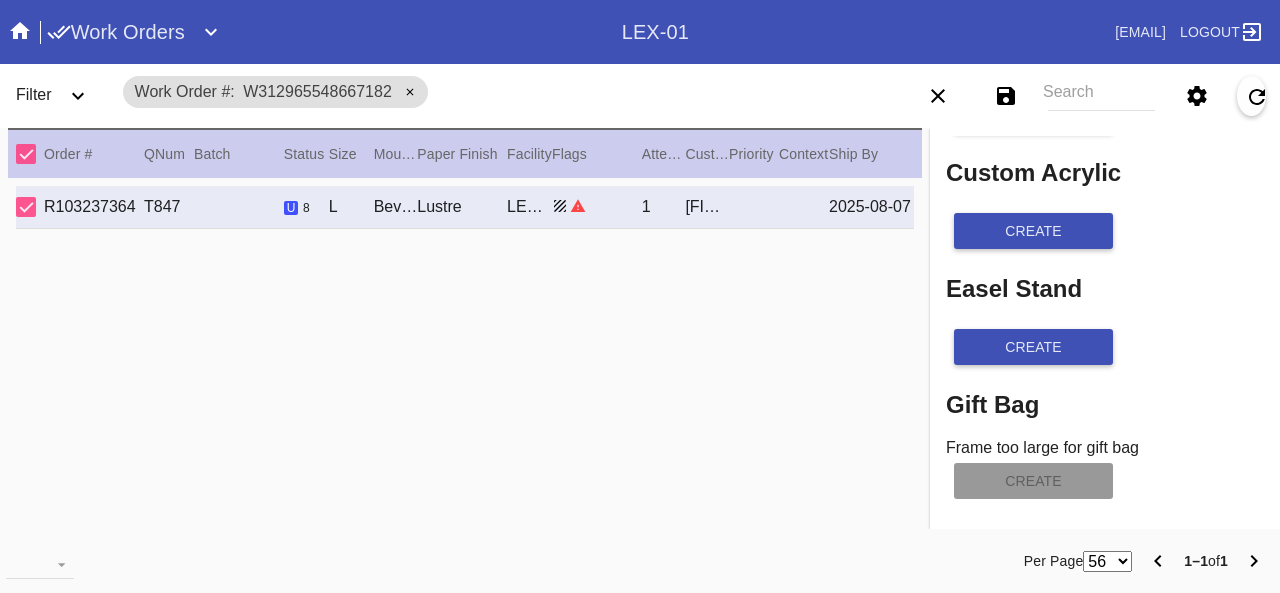 scroll, scrollTop: 0, scrollLeft: 0, axis: both 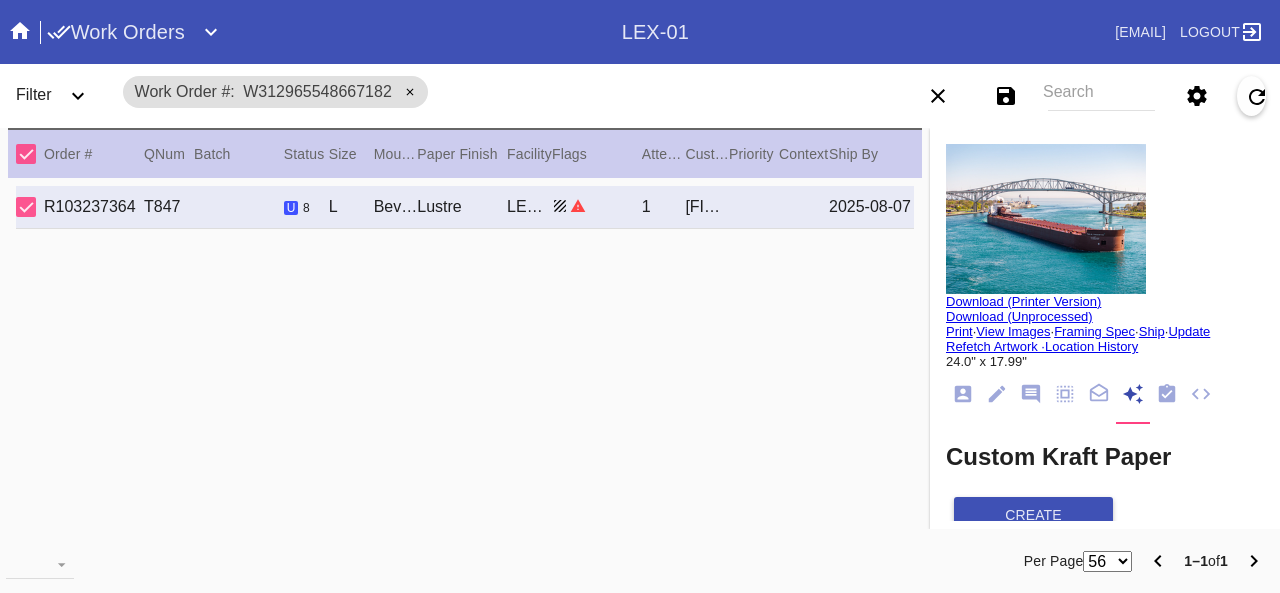 type on "[FIRST] [LAST]" 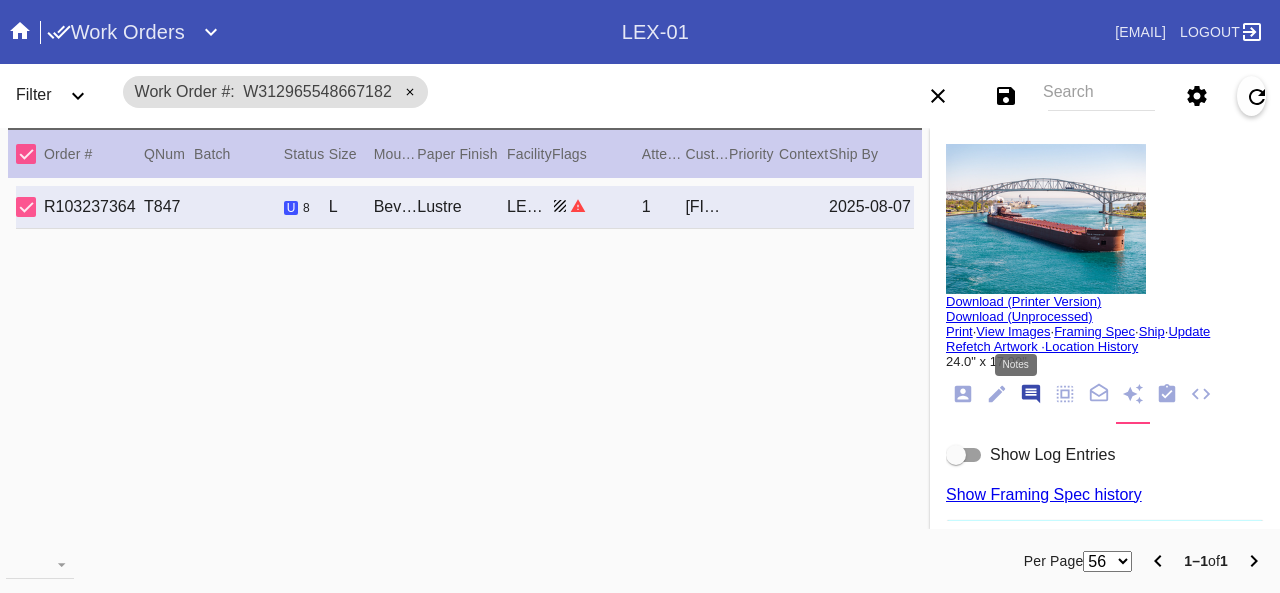 scroll, scrollTop: 122, scrollLeft: 0, axis: vertical 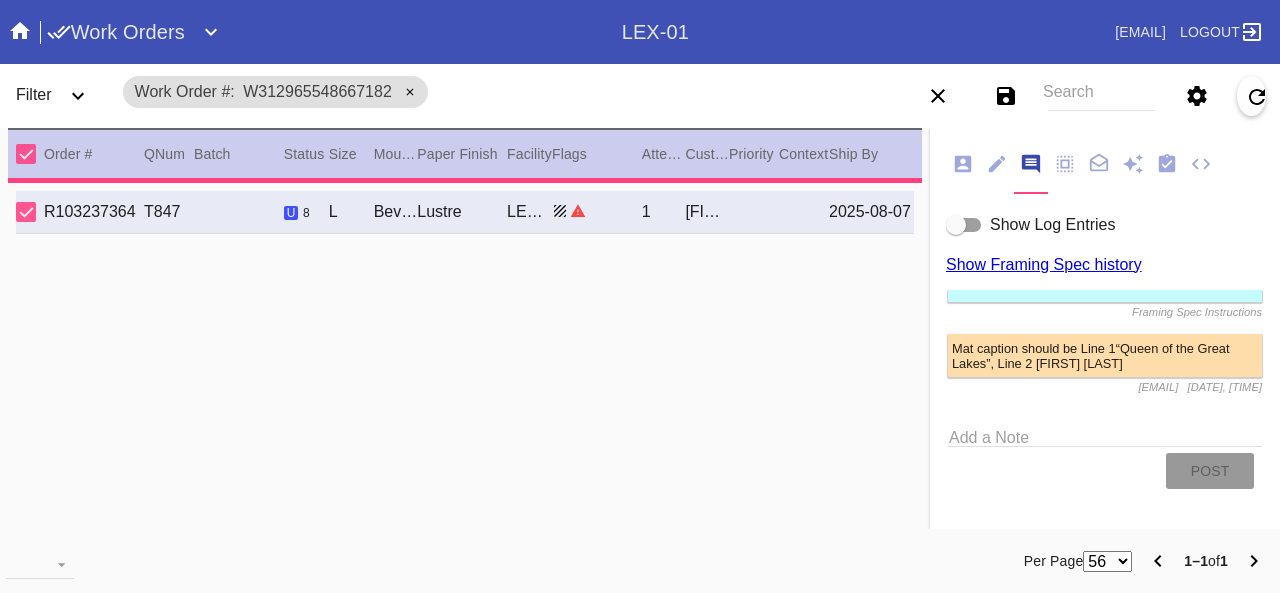 type 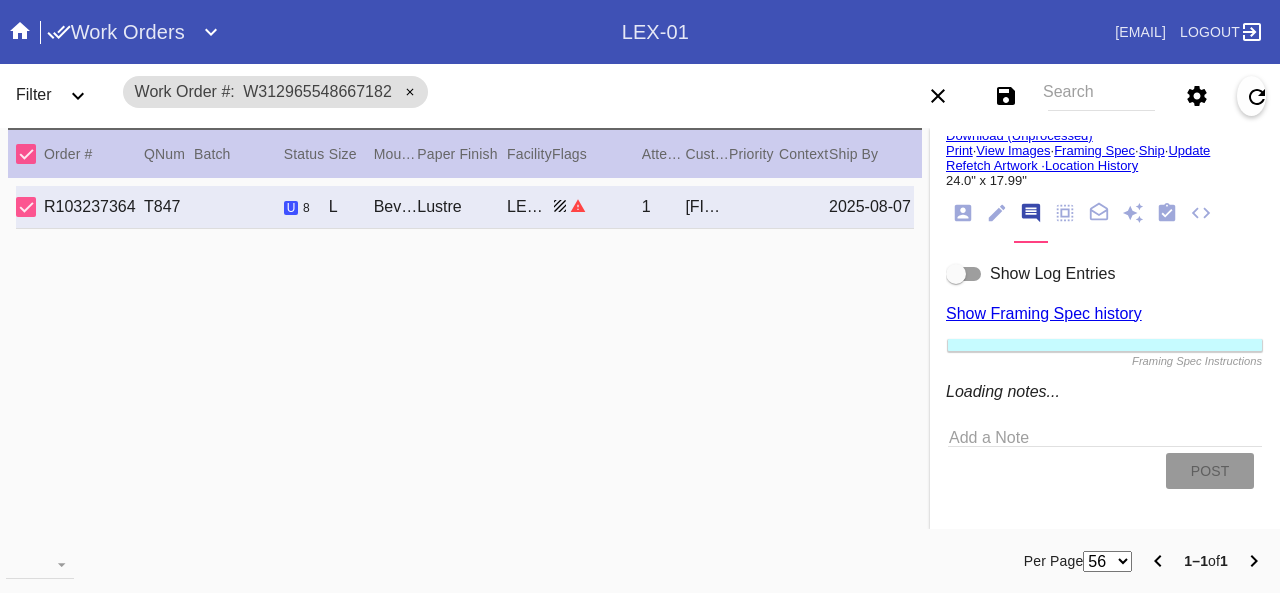 scroll, scrollTop: 234, scrollLeft: 0, axis: vertical 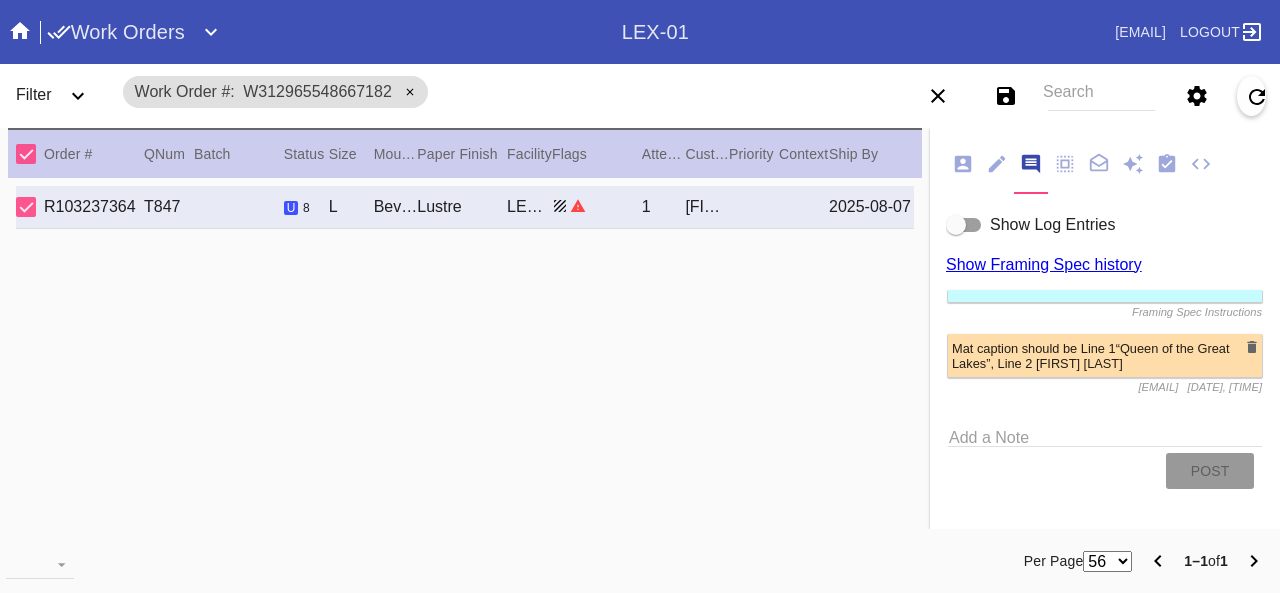 click 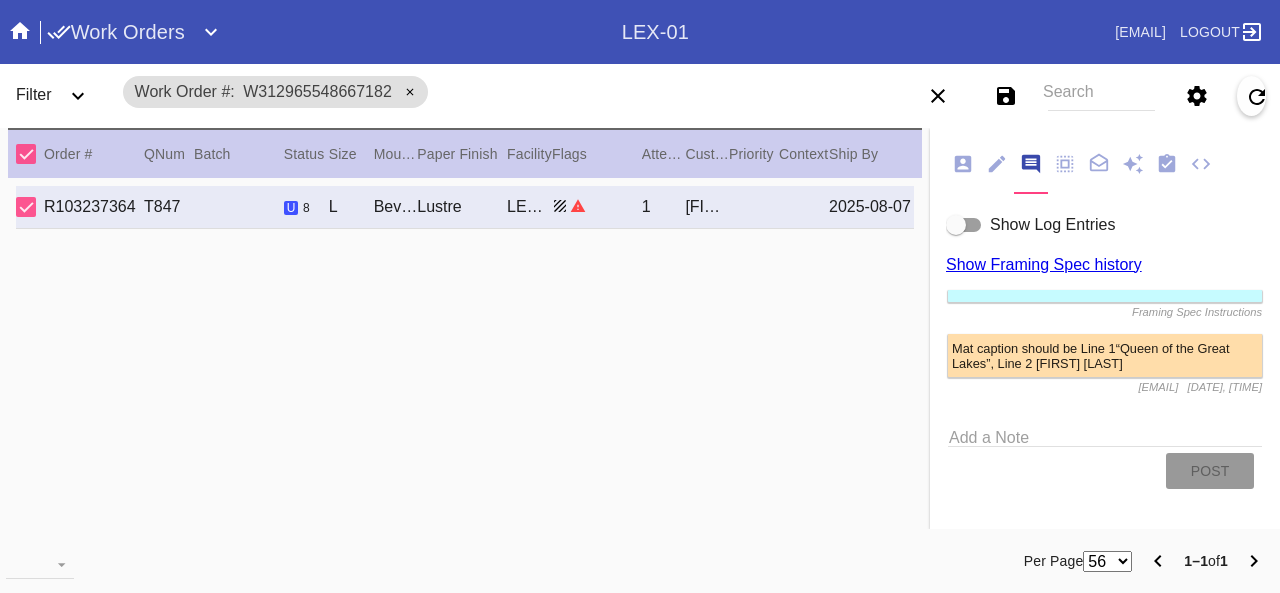 type on "[FIRST] [LAST]" 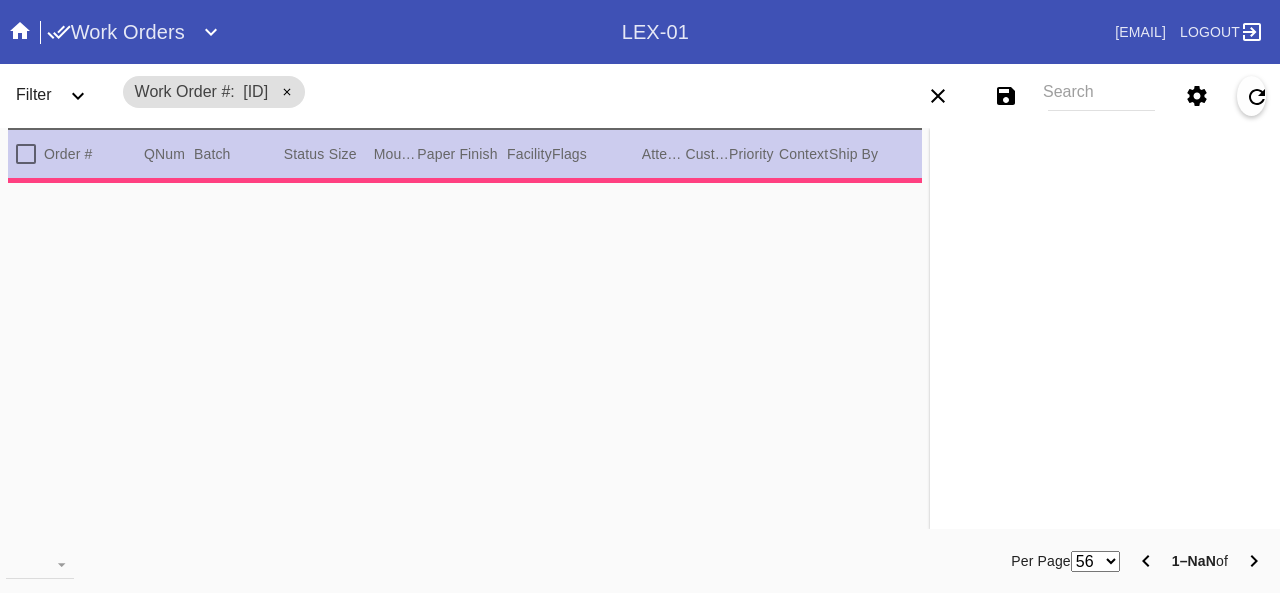 type on "3.0" 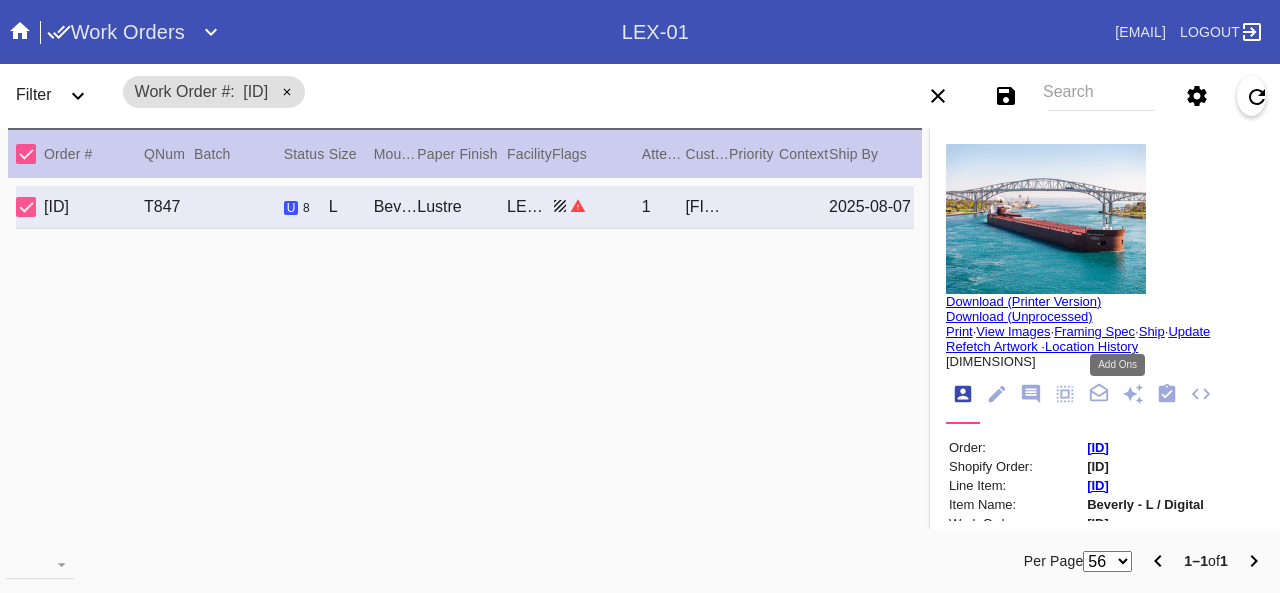 click 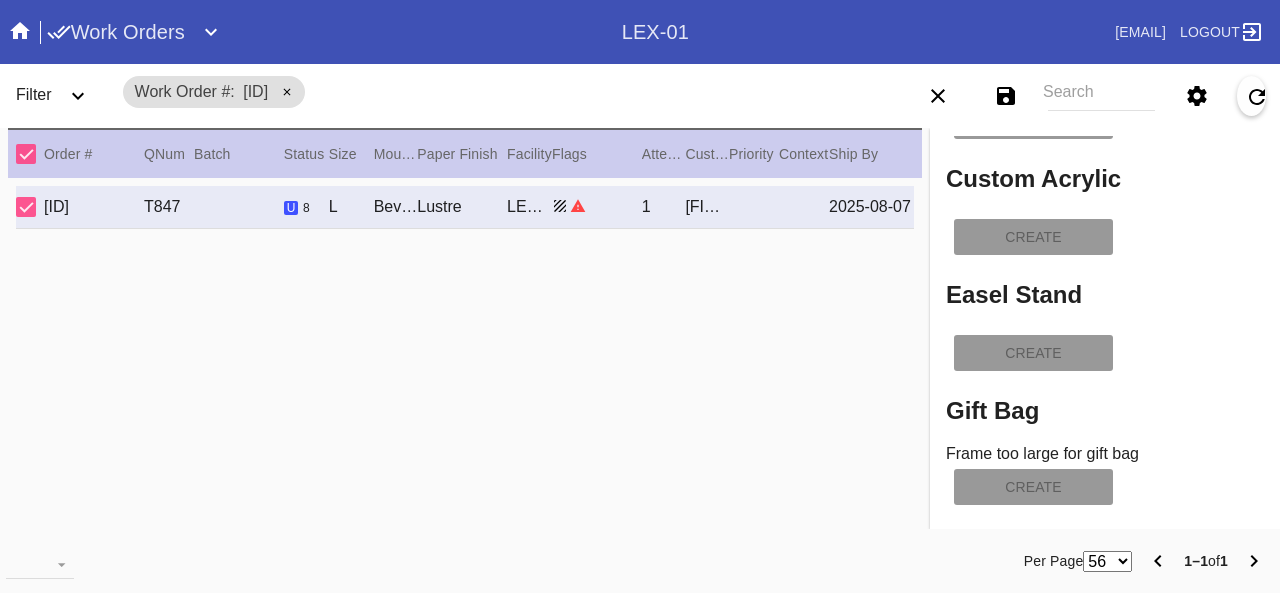 scroll, scrollTop: 82, scrollLeft: 0, axis: vertical 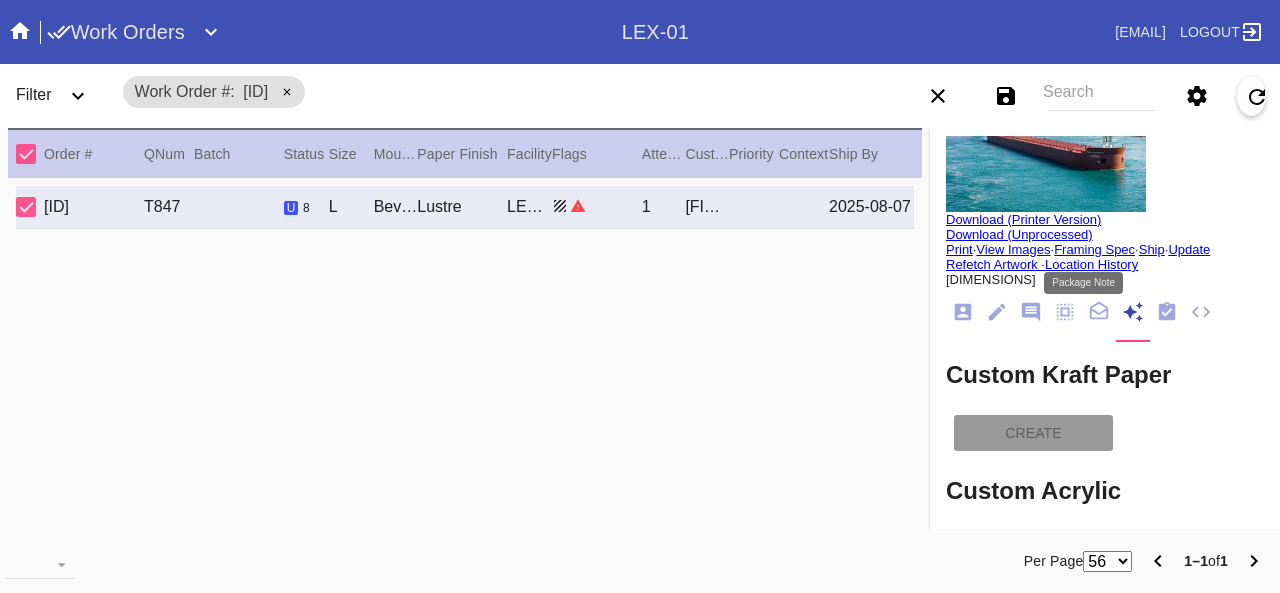 click 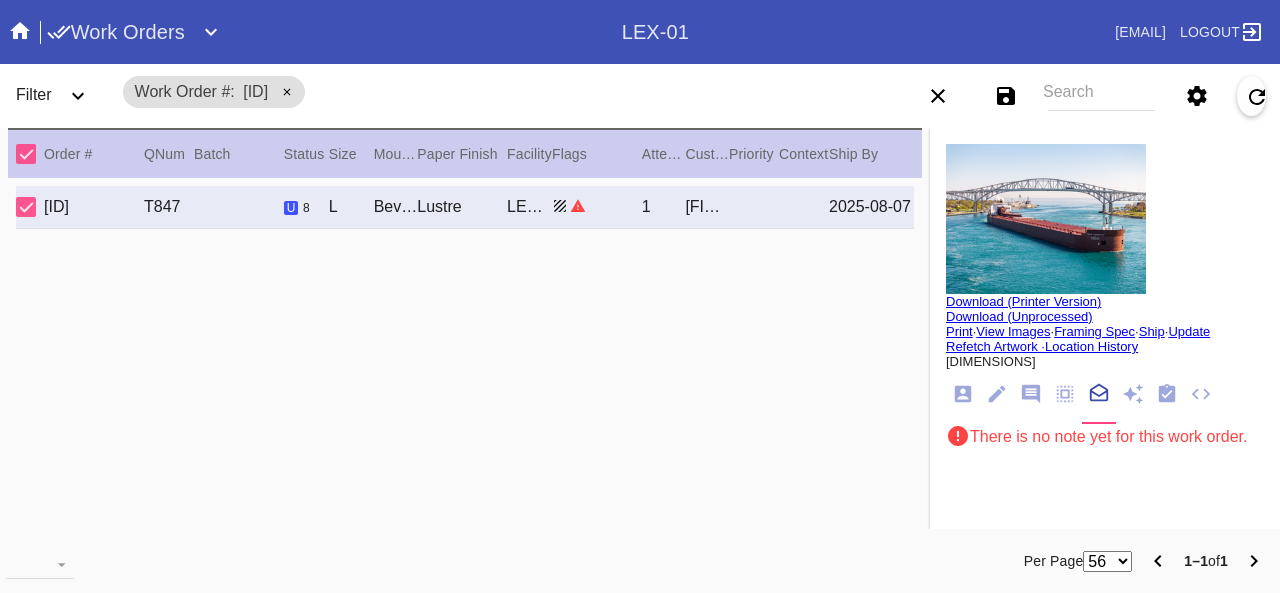 scroll, scrollTop: 0, scrollLeft: 0, axis: both 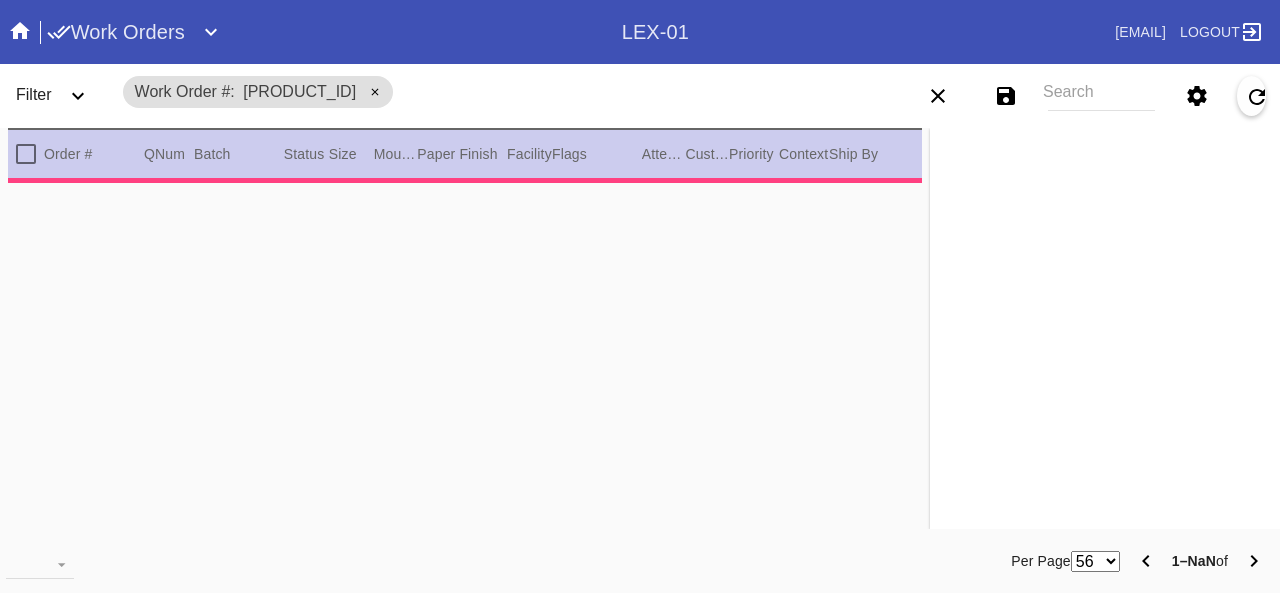type on "3.0" 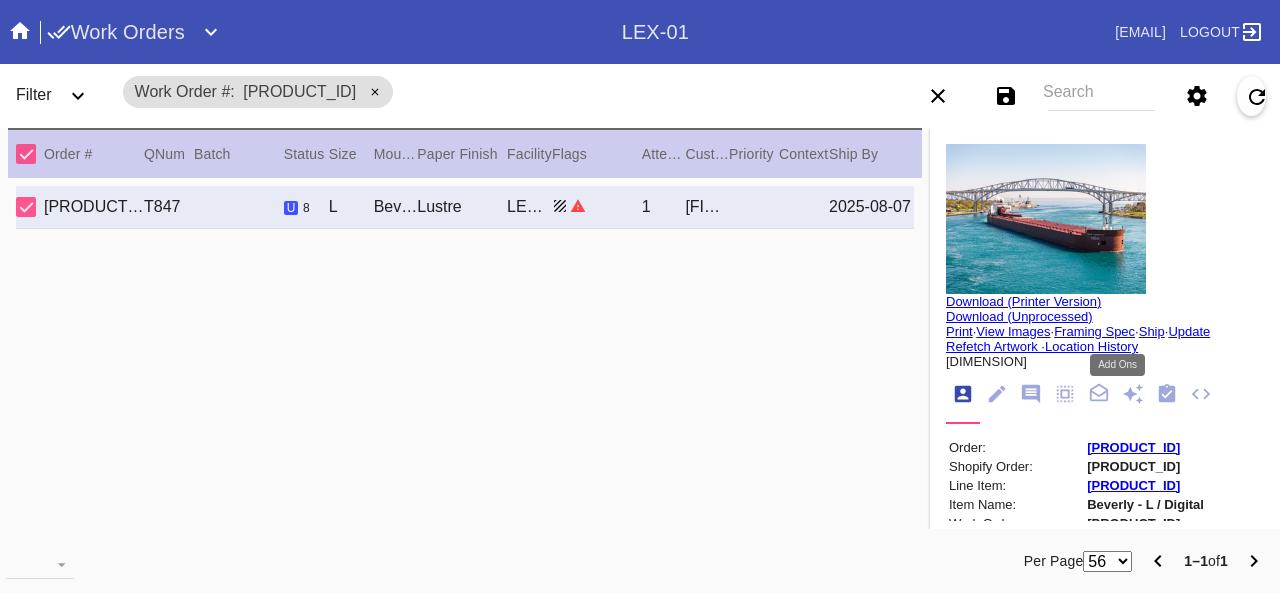 click 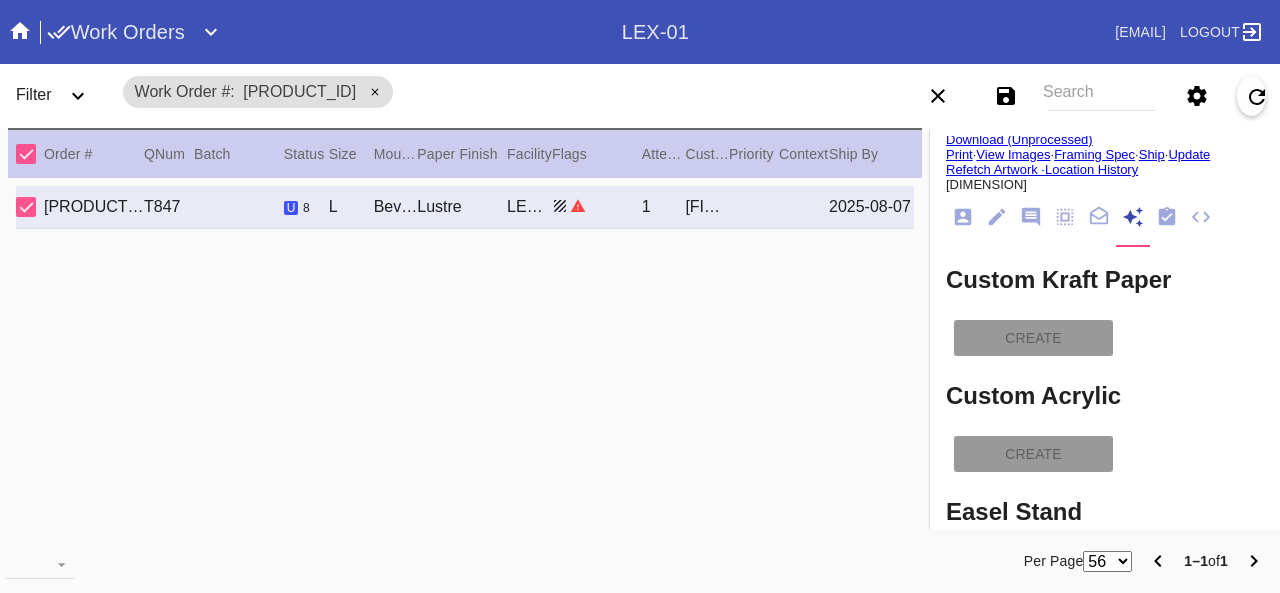 type on "[FIRST] [LAST]" 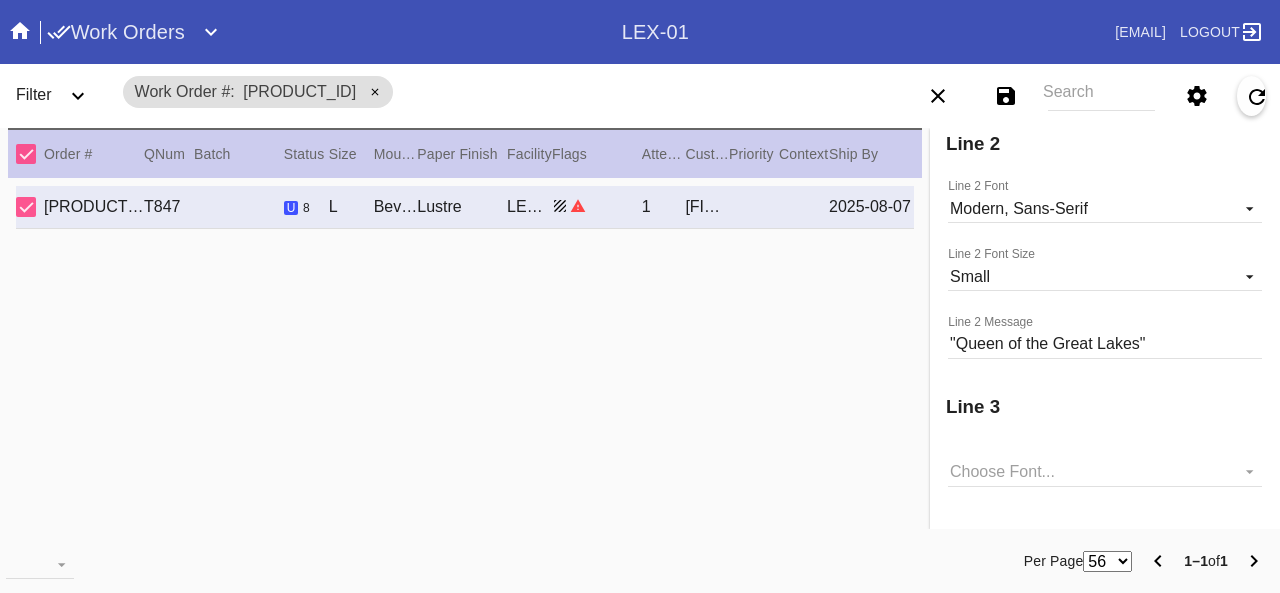 scroll, scrollTop: 1400, scrollLeft: 0, axis: vertical 